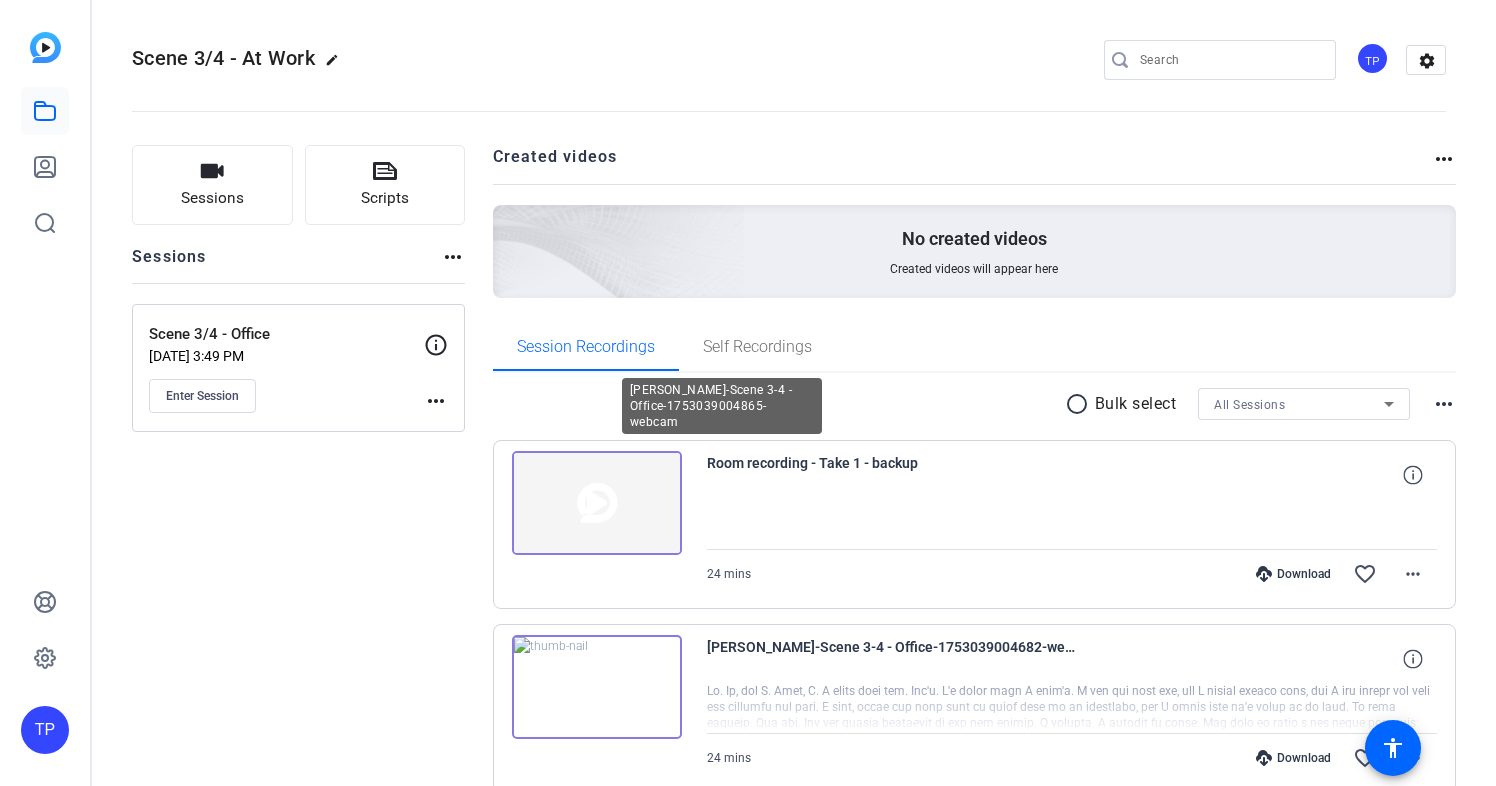 scroll, scrollTop: 0, scrollLeft: 0, axis: both 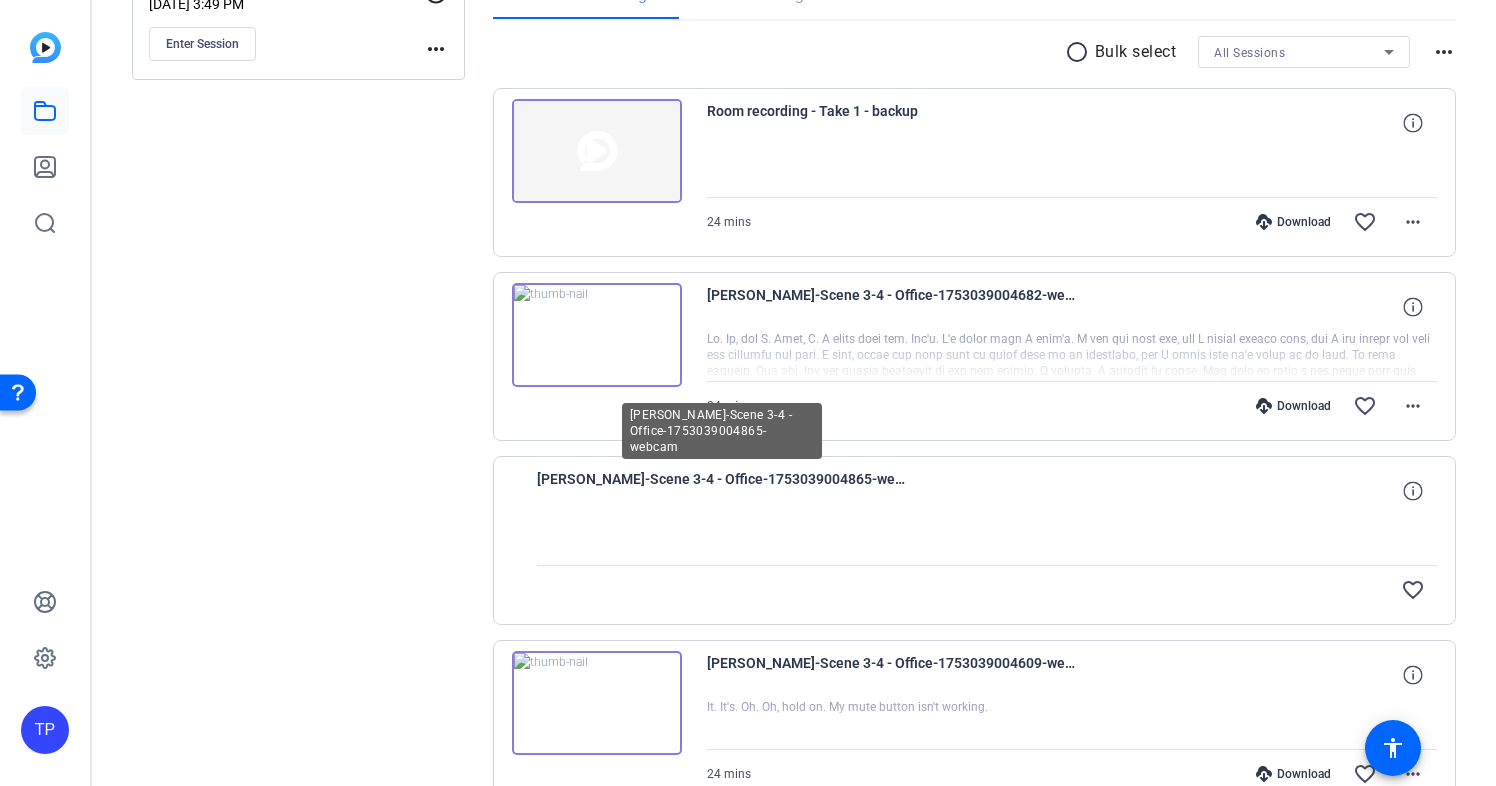 click on "[PERSON_NAME]-Scene 3-4 - Office-1753039004865-webcam" at bounding box center [722, 491] 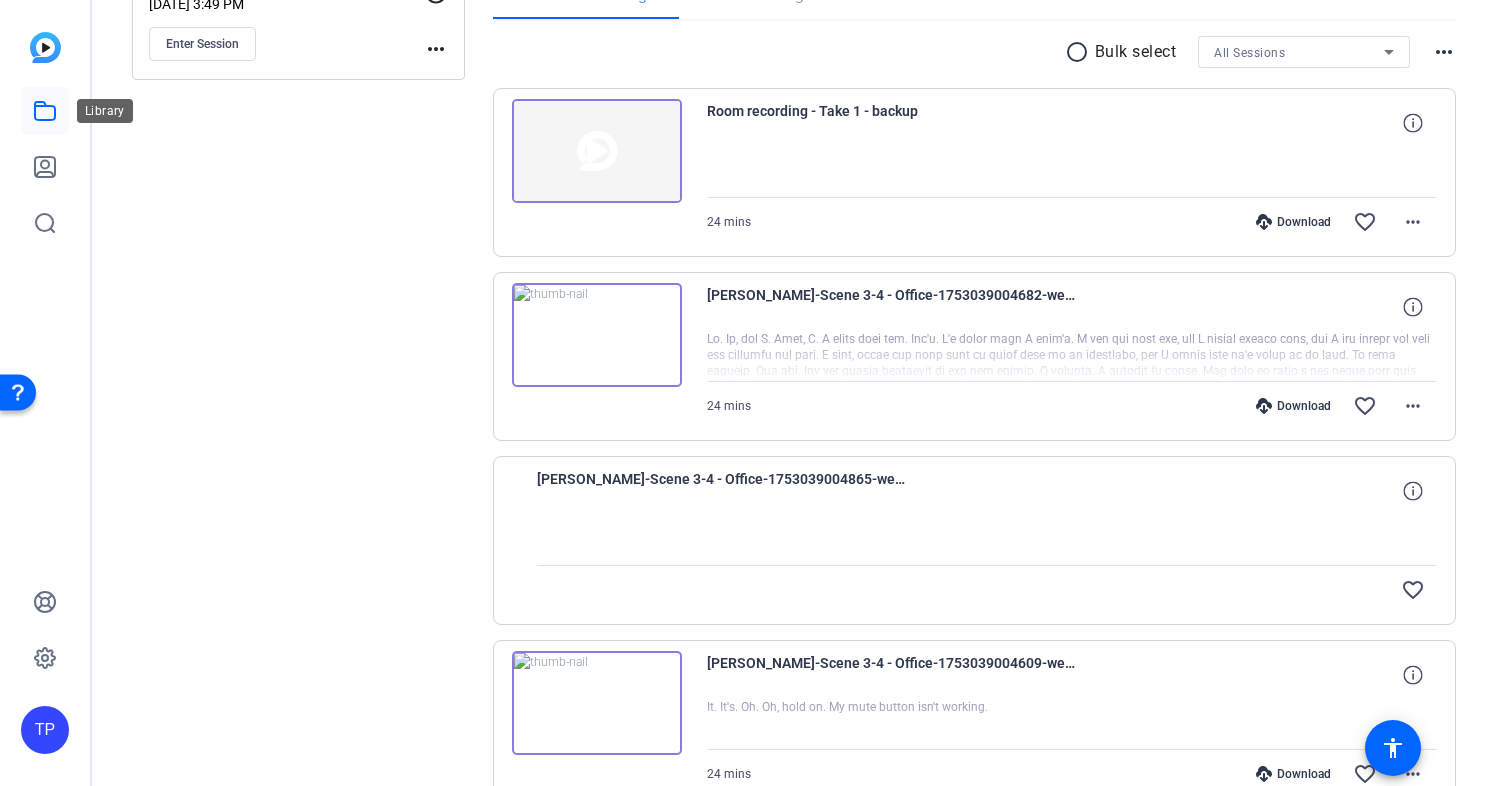 click 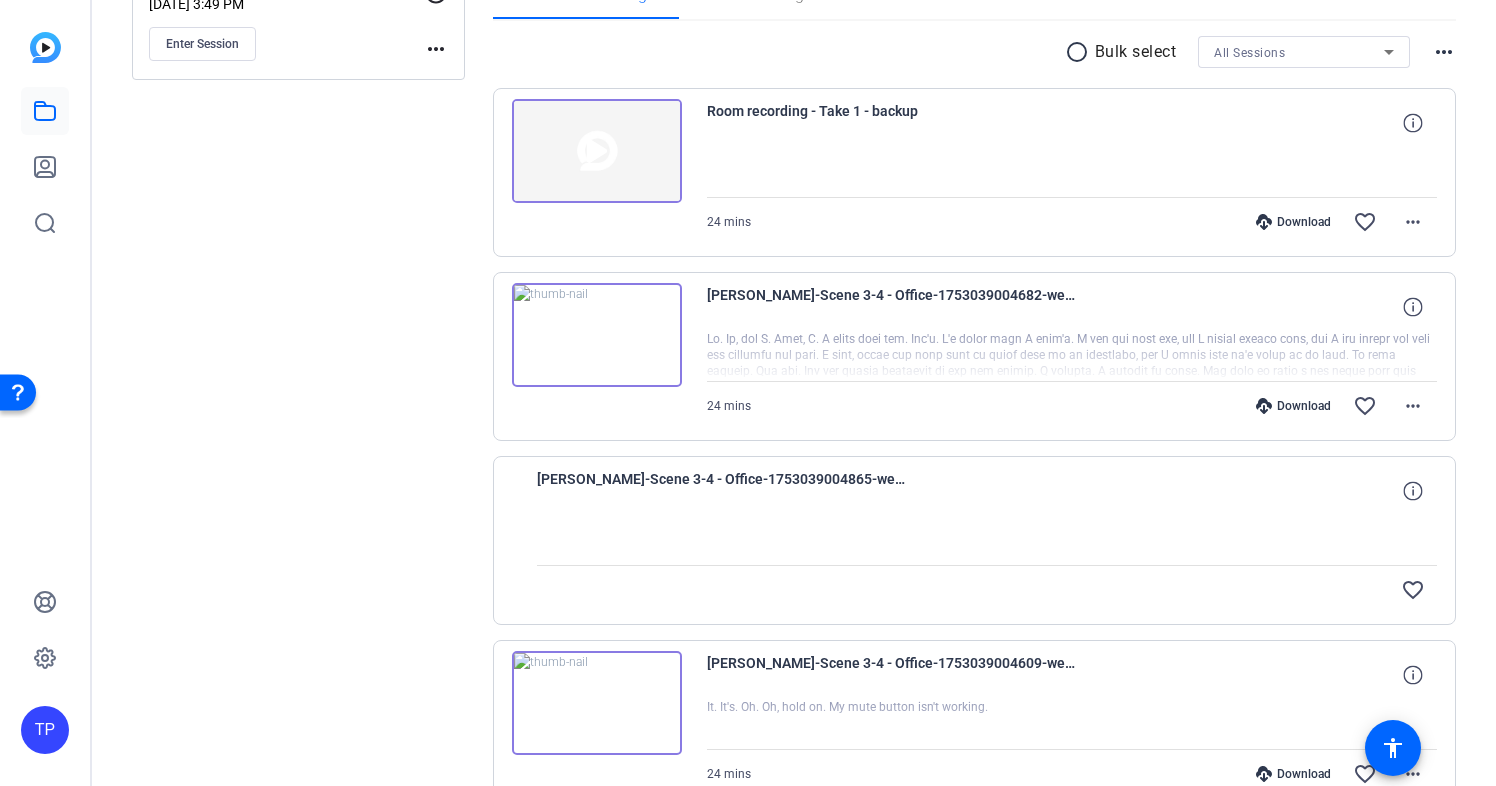 scroll, scrollTop: 0, scrollLeft: 0, axis: both 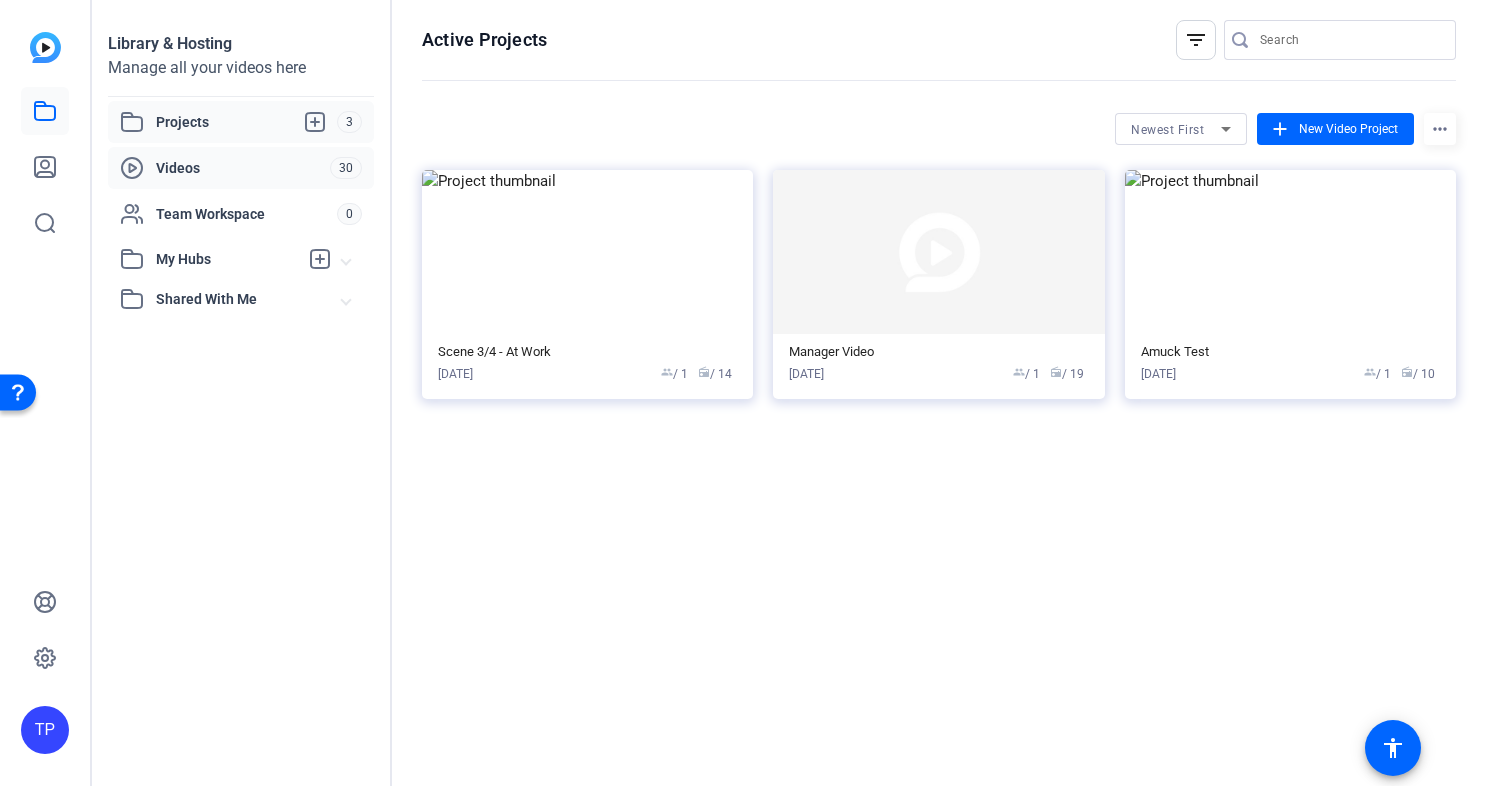 click on "Videos" 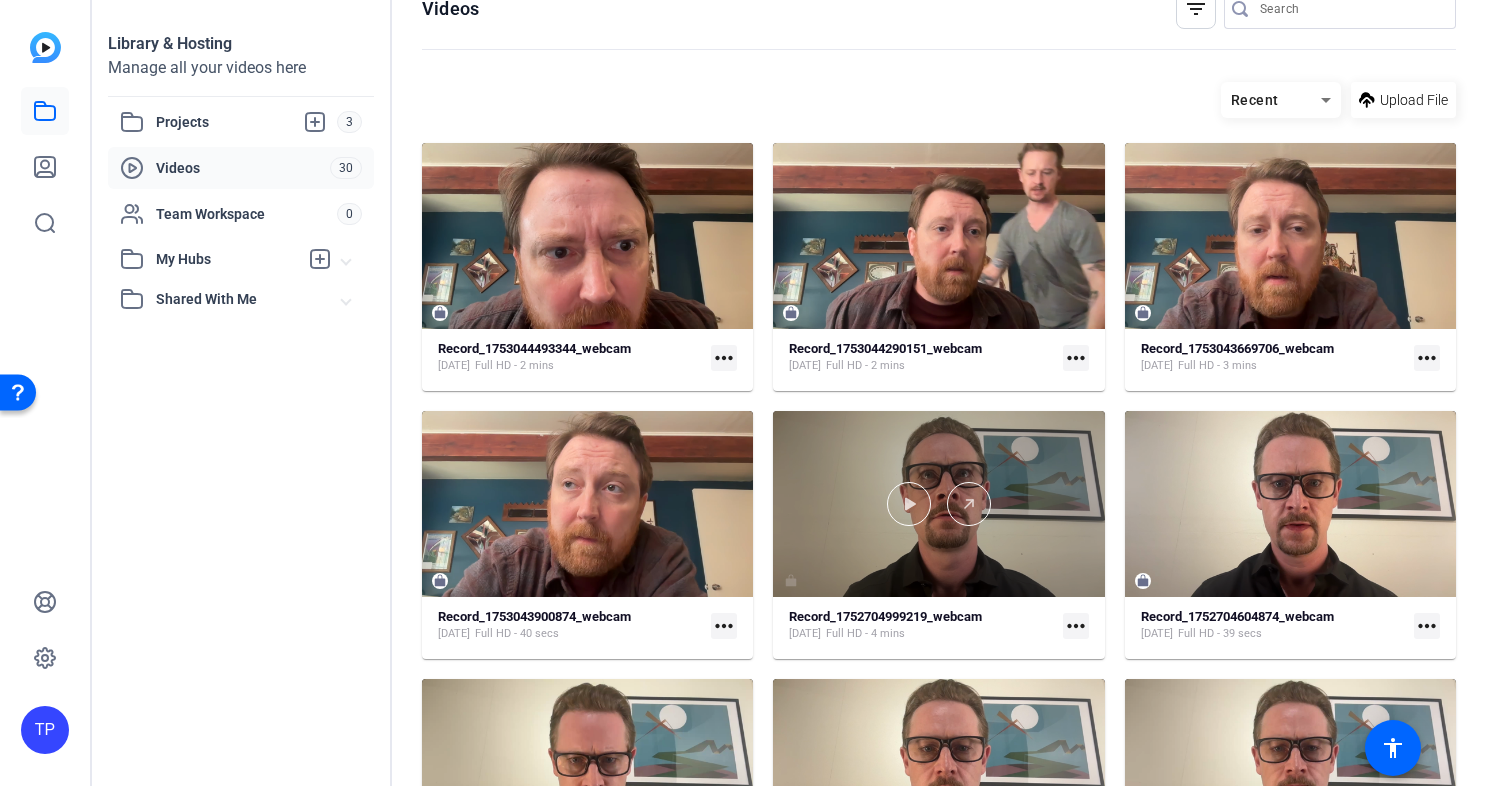 scroll, scrollTop: 0, scrollLeft: 0, axis: both 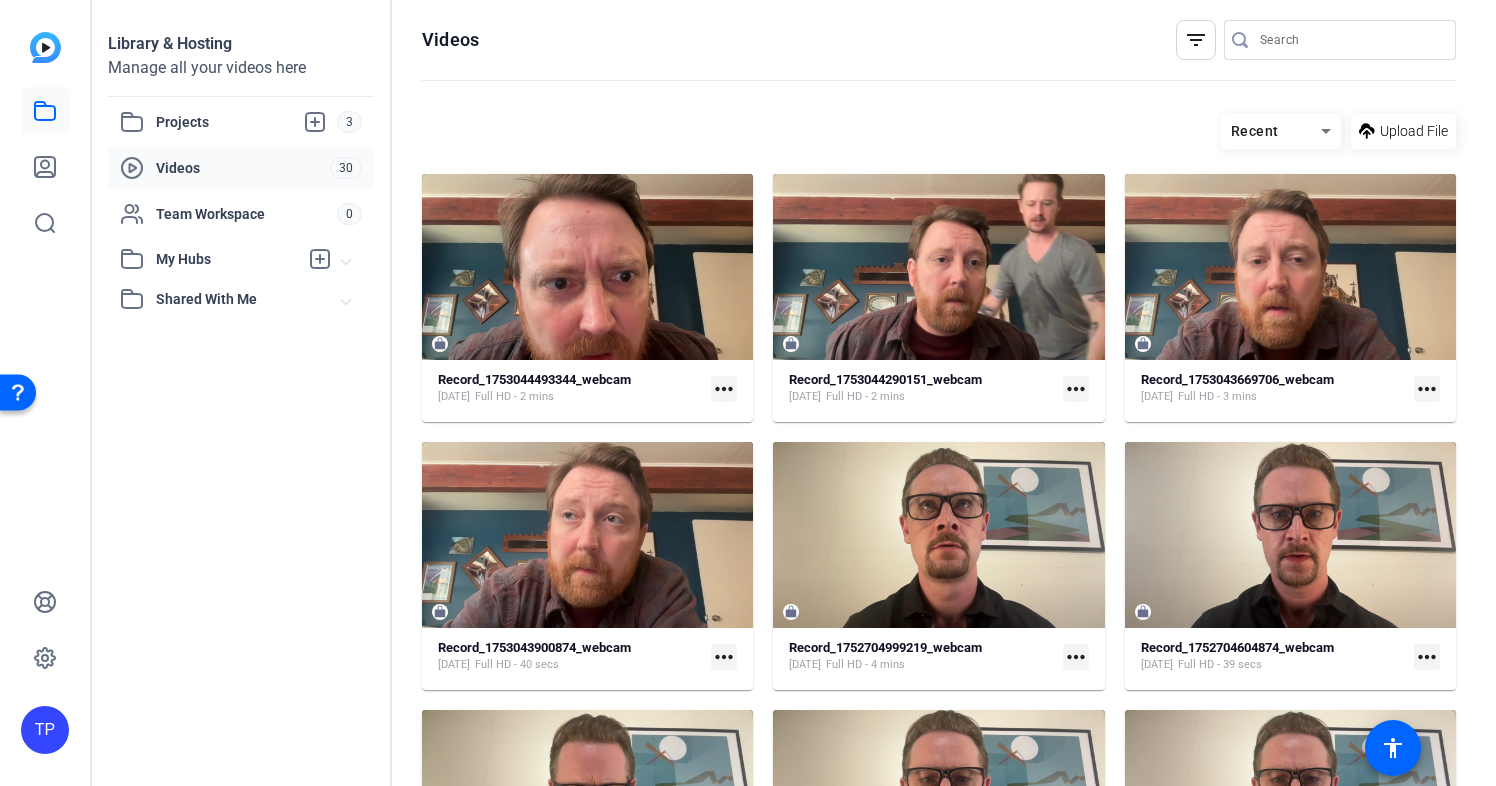 click on "Recent" at bounding box center (1255, 131) 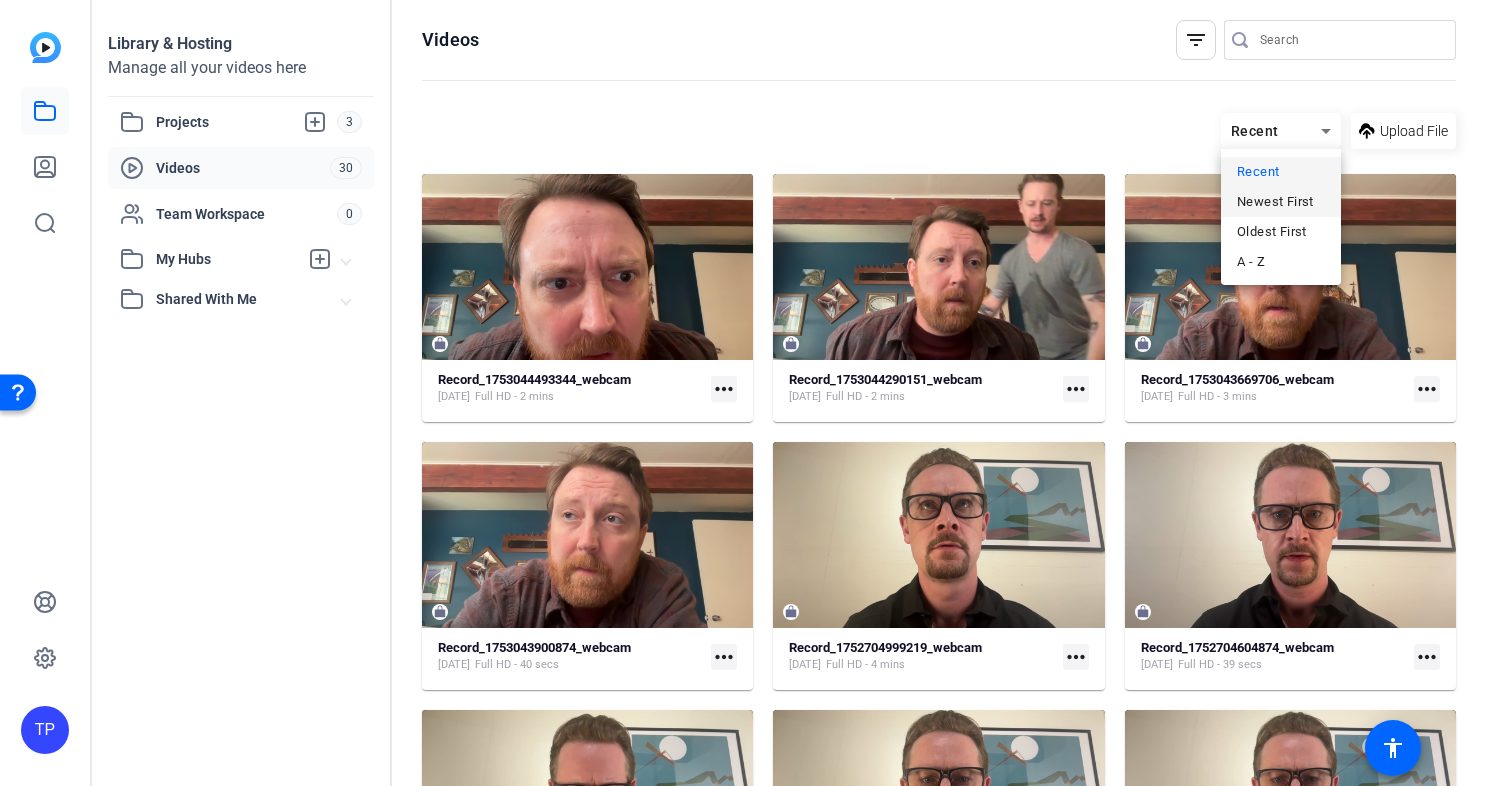 click on "Newest First" at bounding box center [1275, 202] 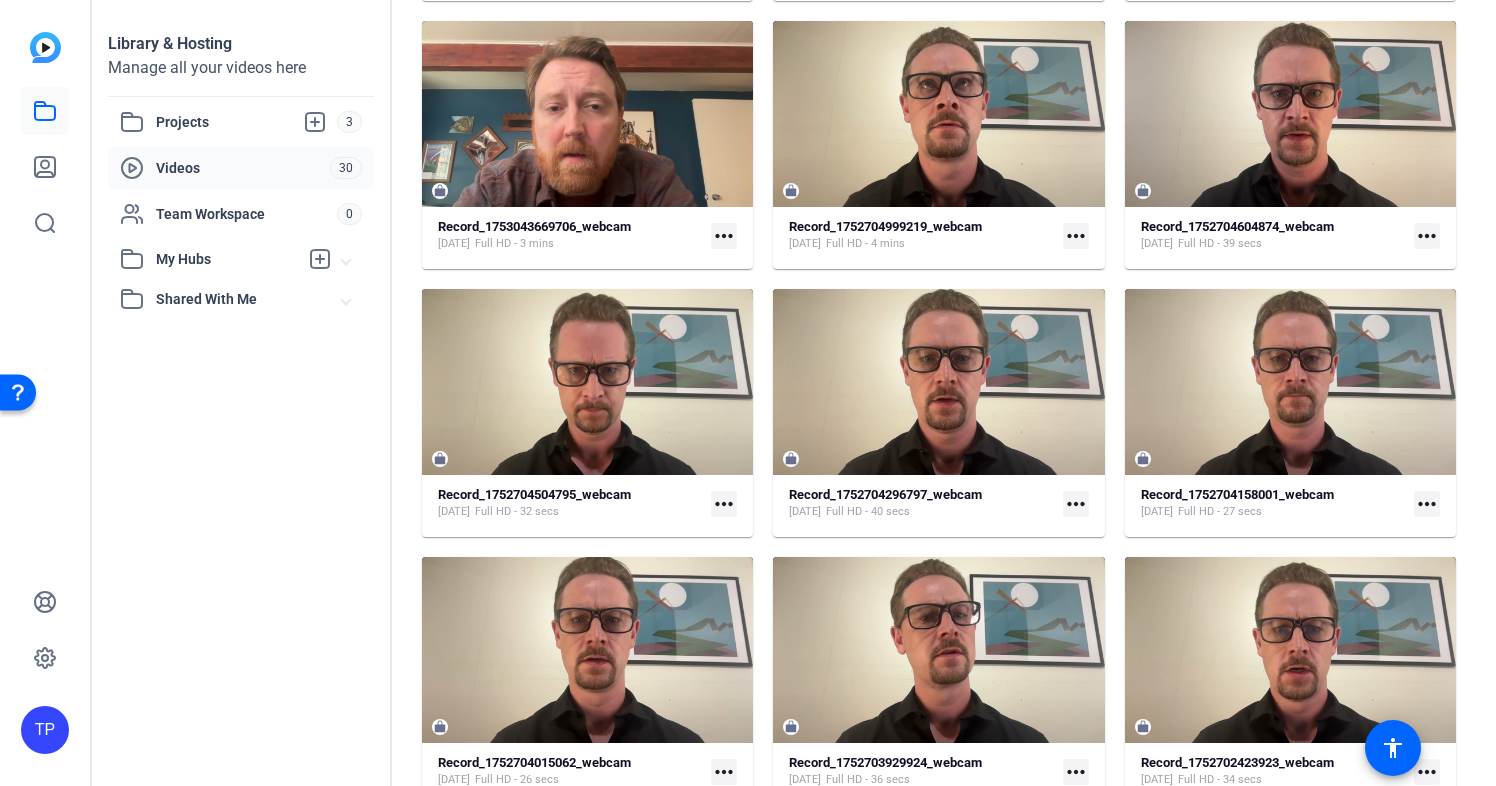 scroll, scrollTop: 0, scrollLeft: 0, axis: both 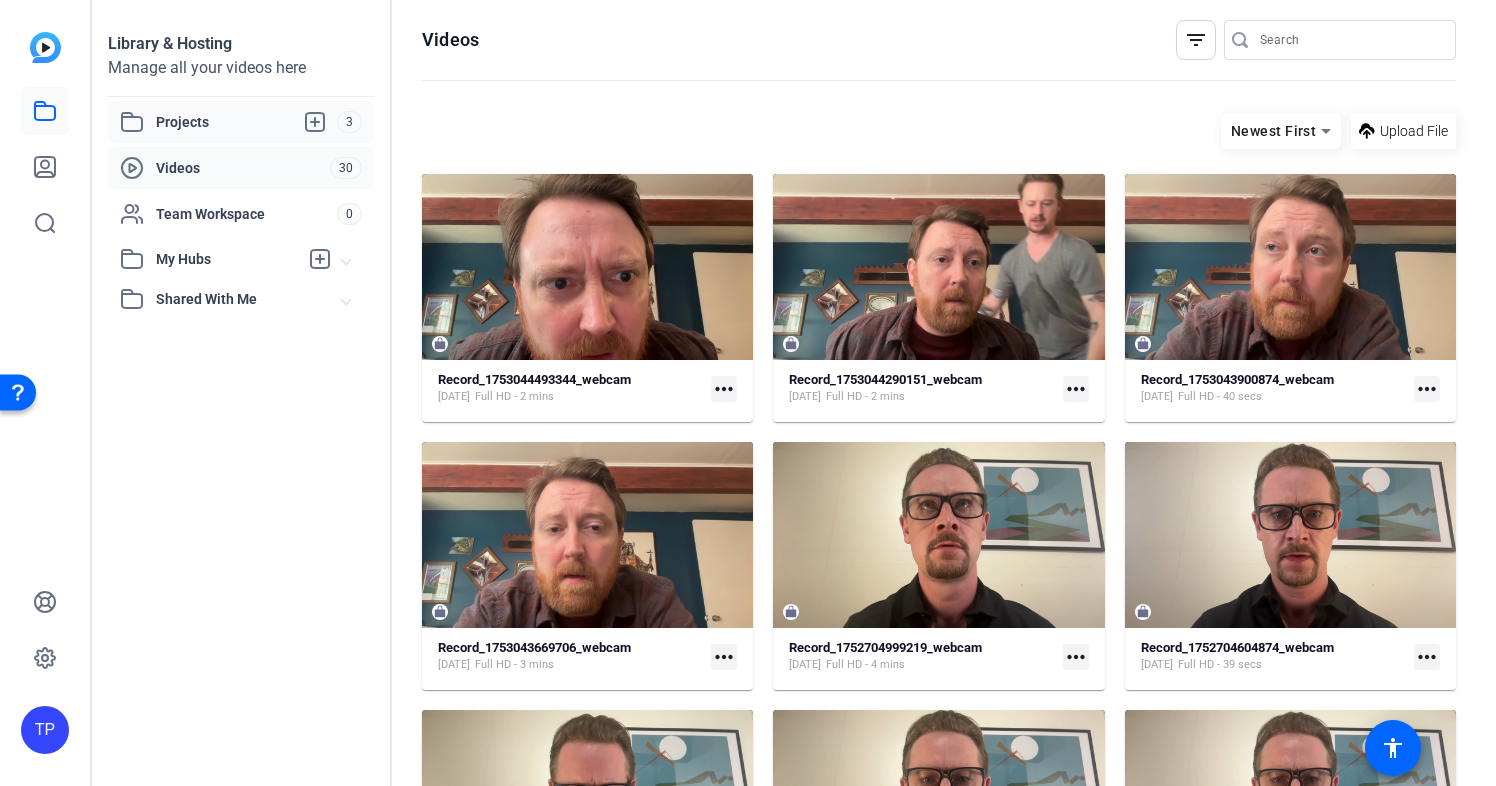 click on "Projects" 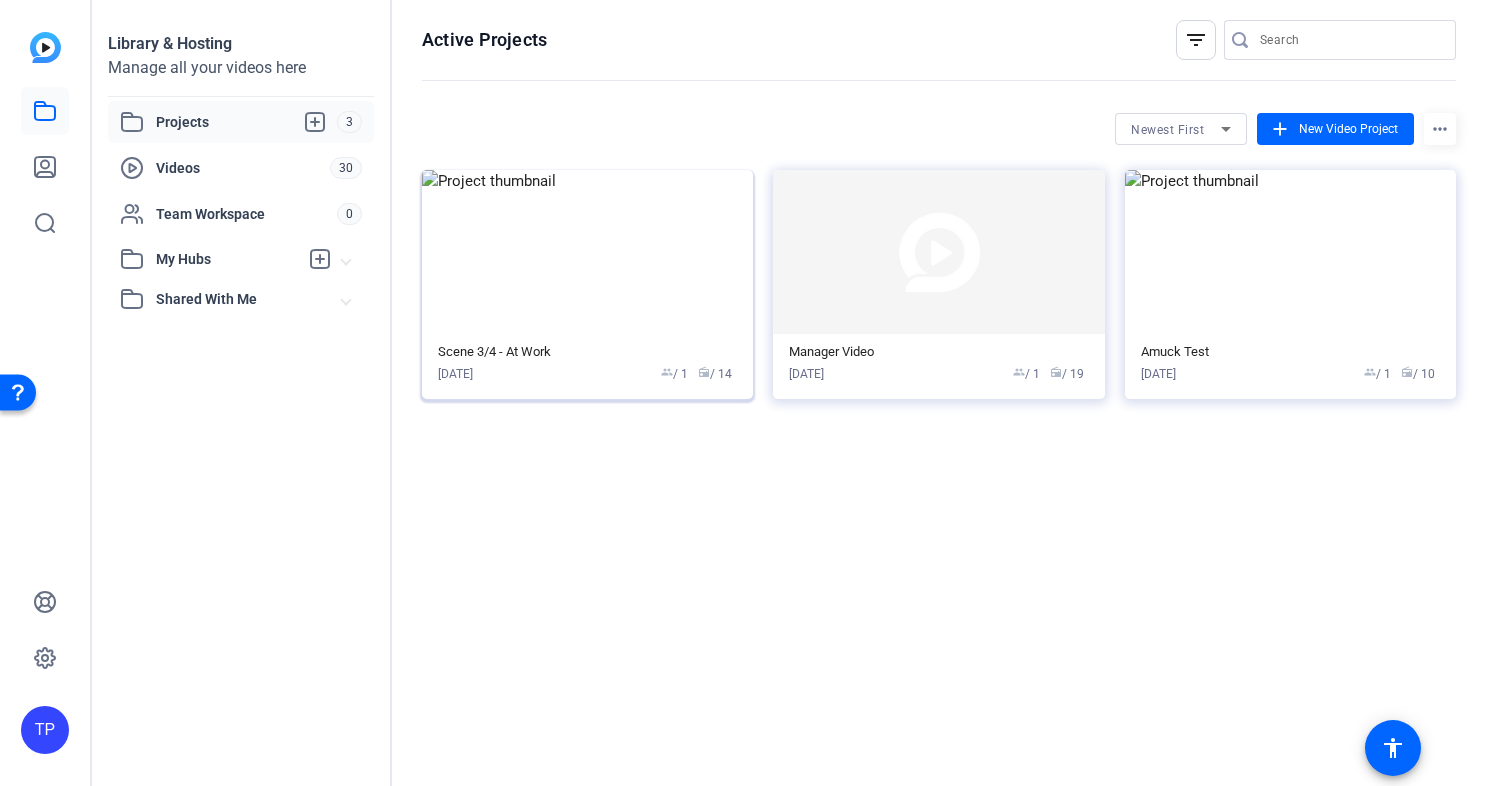 click 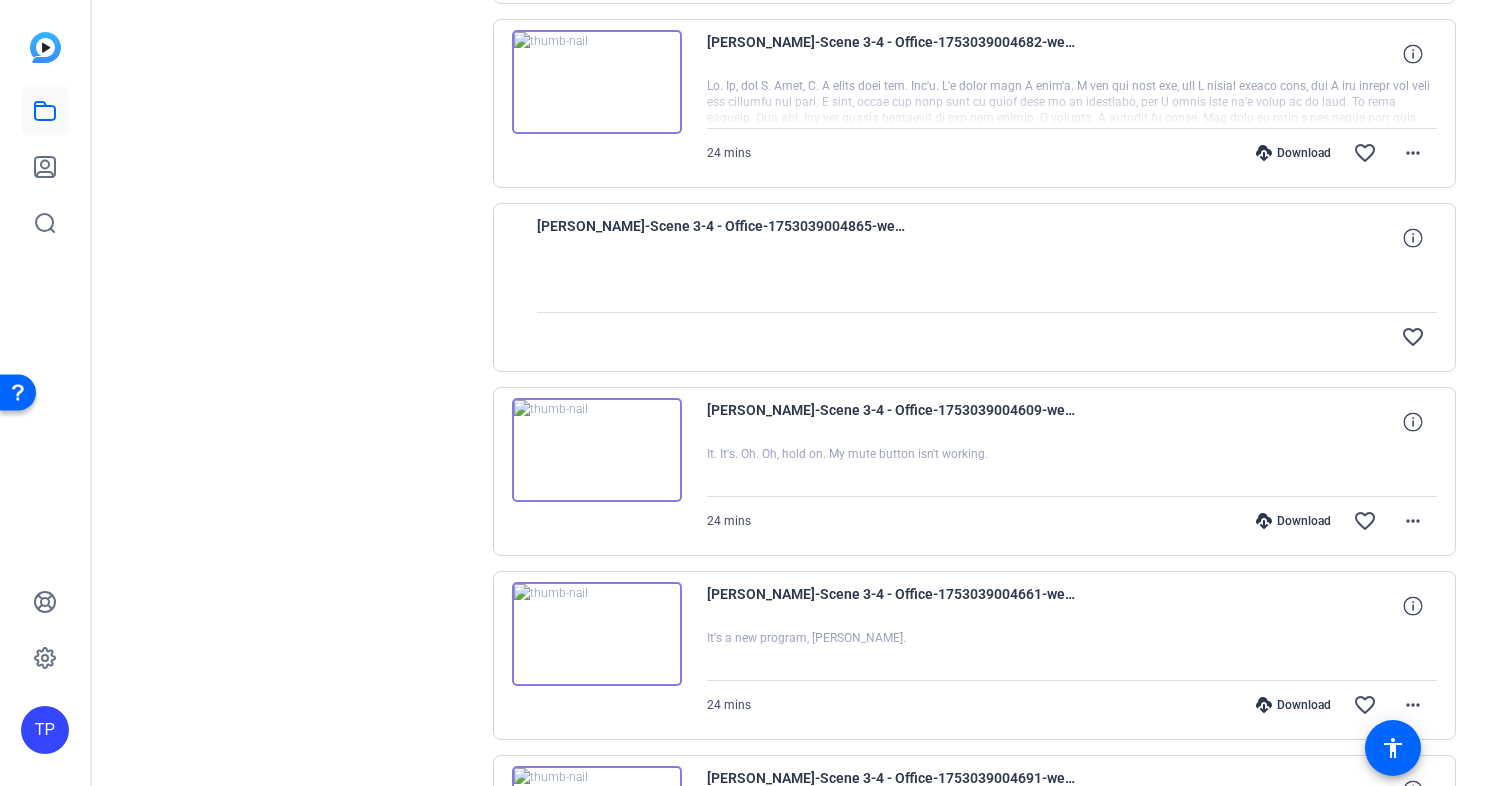 scroll, scrollTop: 596, scrollLeft: 0, axis: vertical 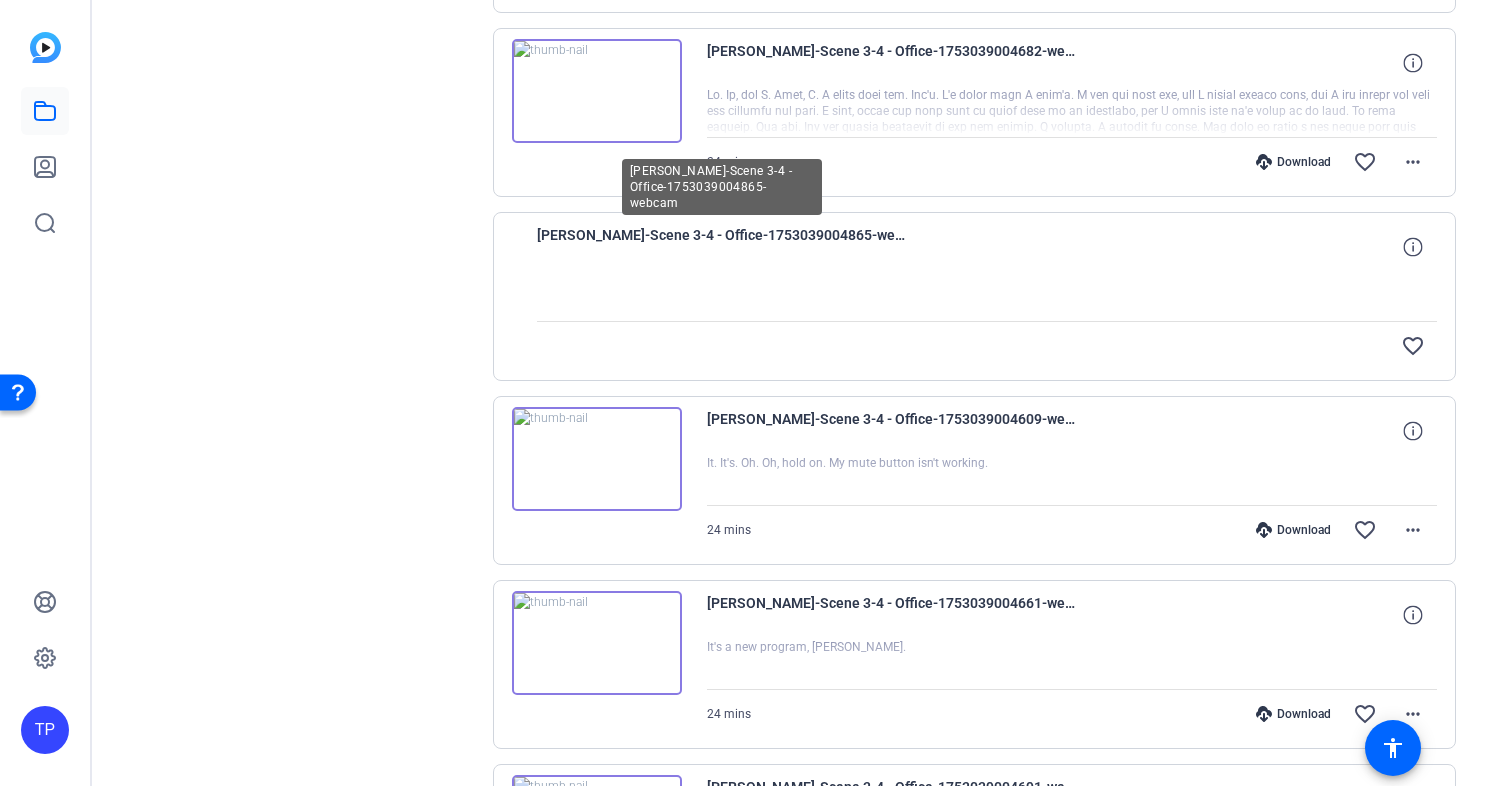 click on "[PERSON_NAME]-Scene 3-4 - Office-1753039004865-webcam" at bounding box center [722, 247] 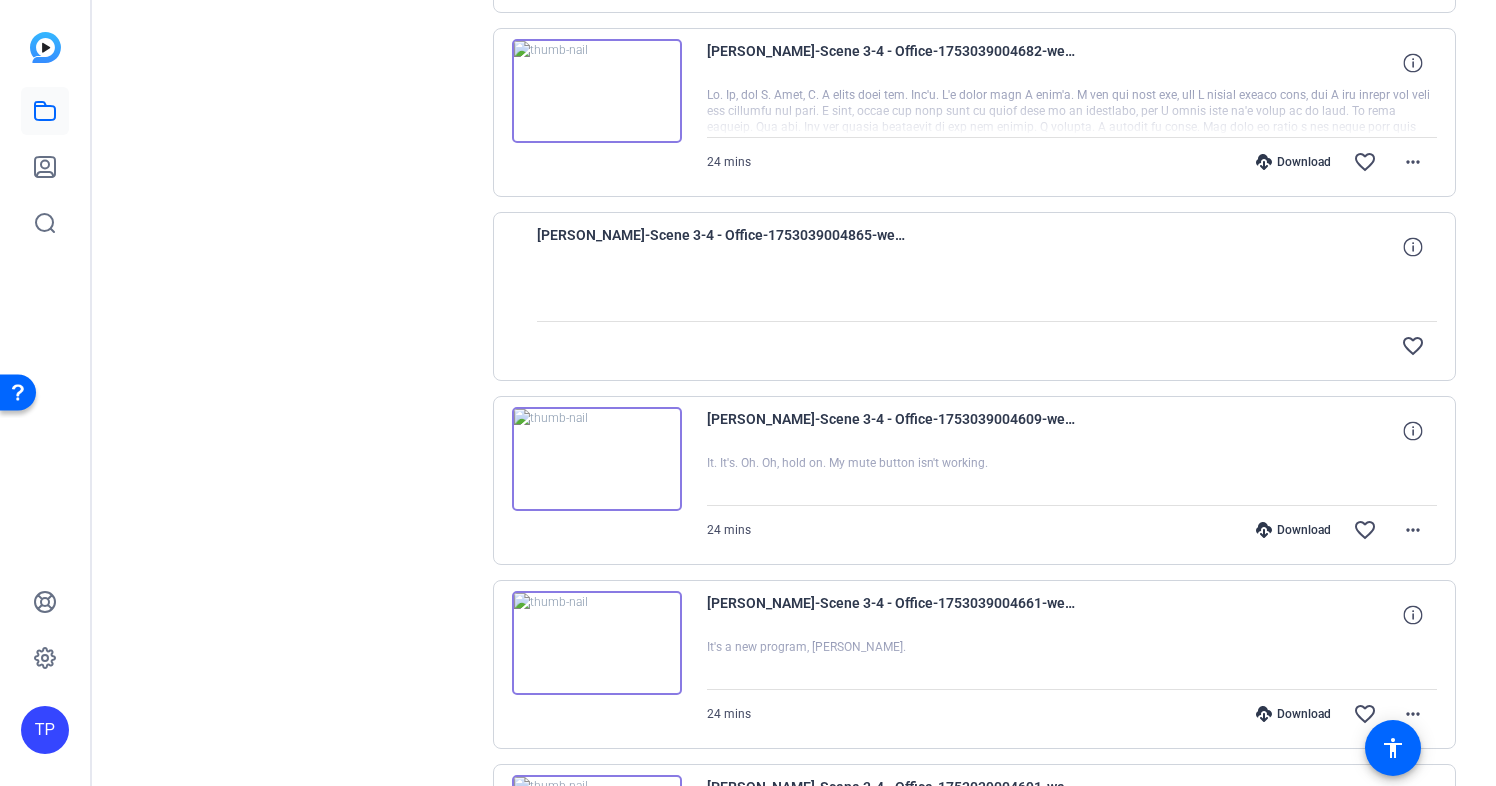 click at bounding box center (987, 296) 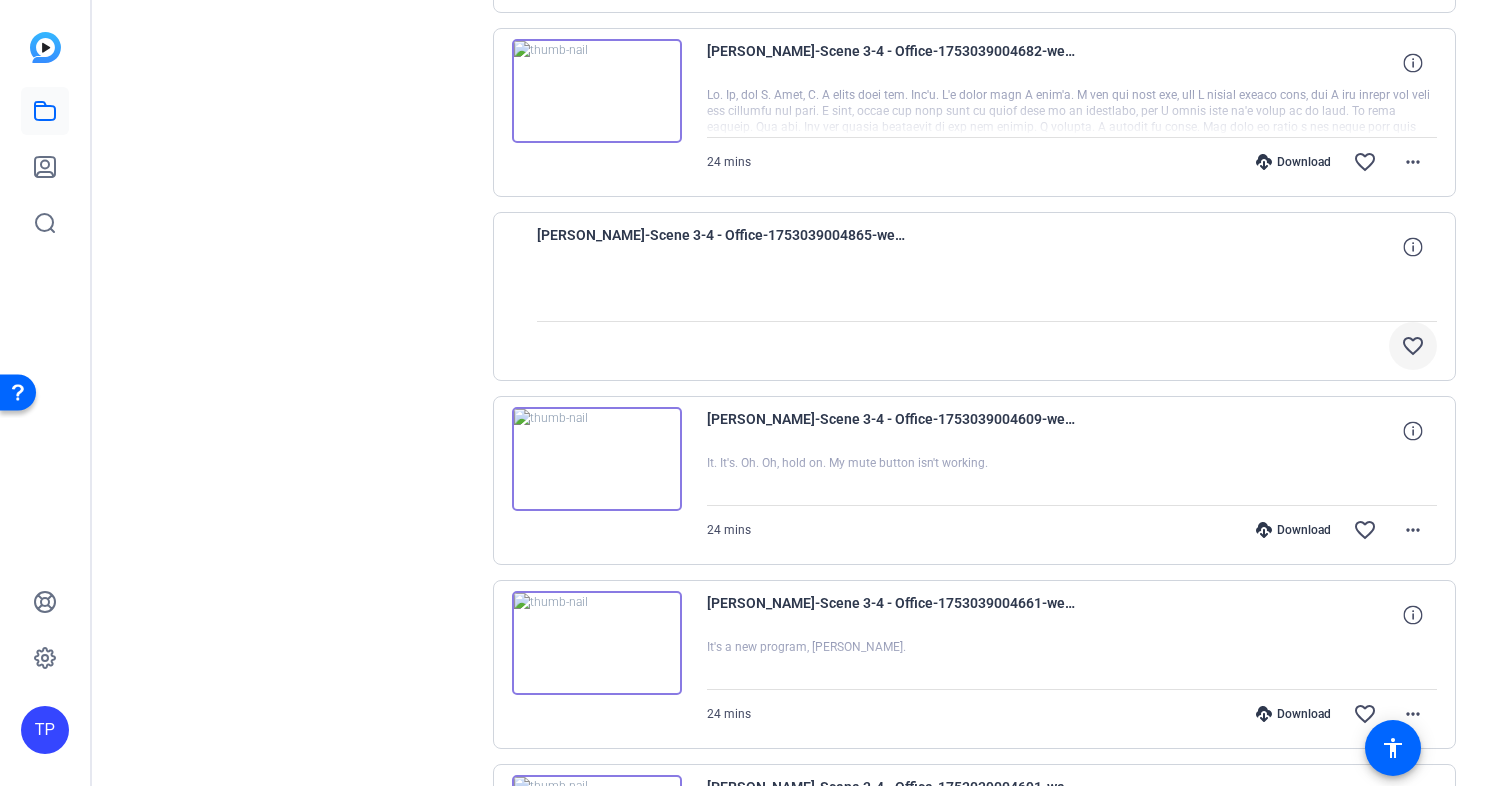 click on "favorite_border" at bounding box center (1413, 346) 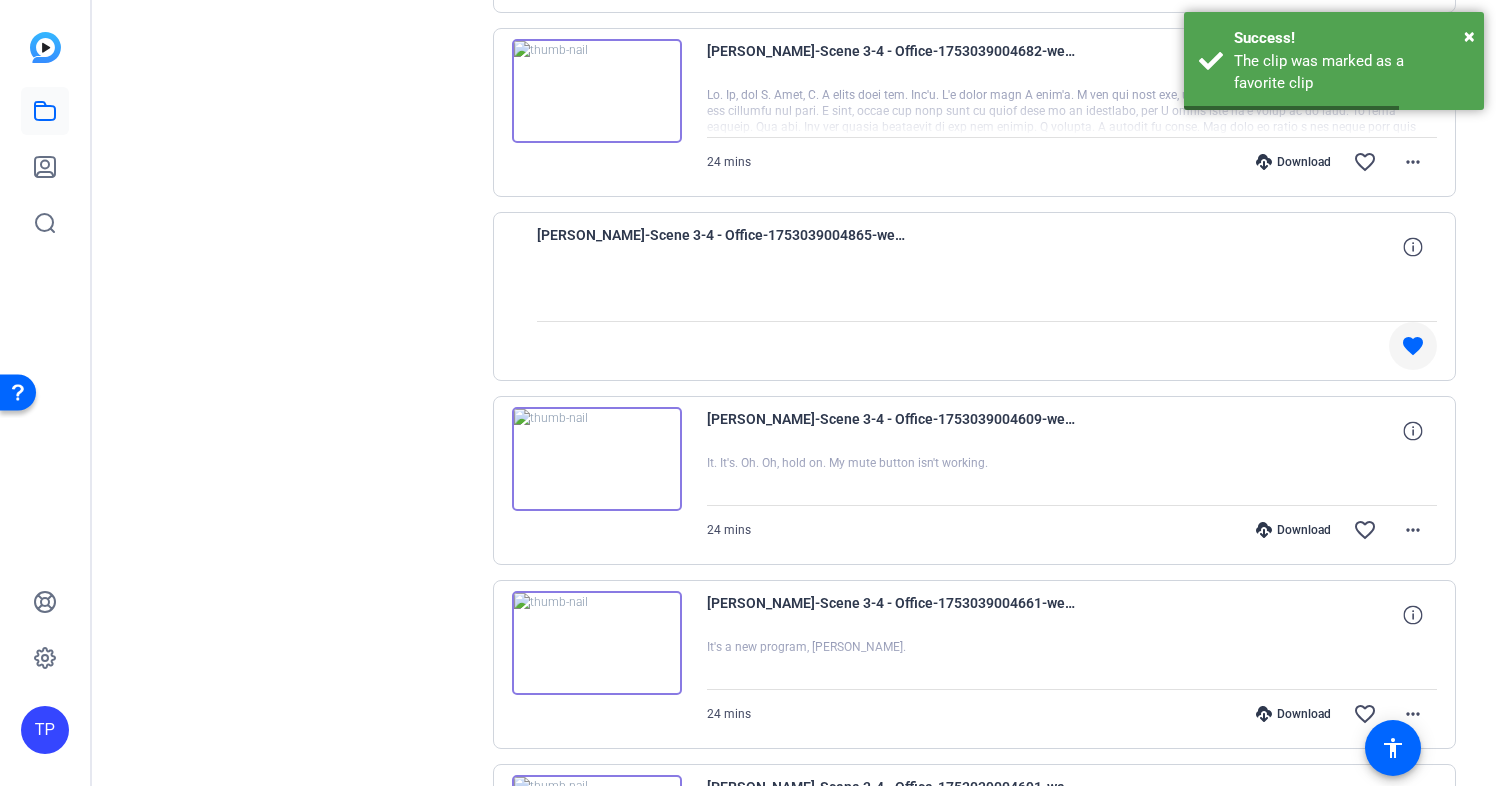 click on "favorite" at bounding box center (1413, 346) 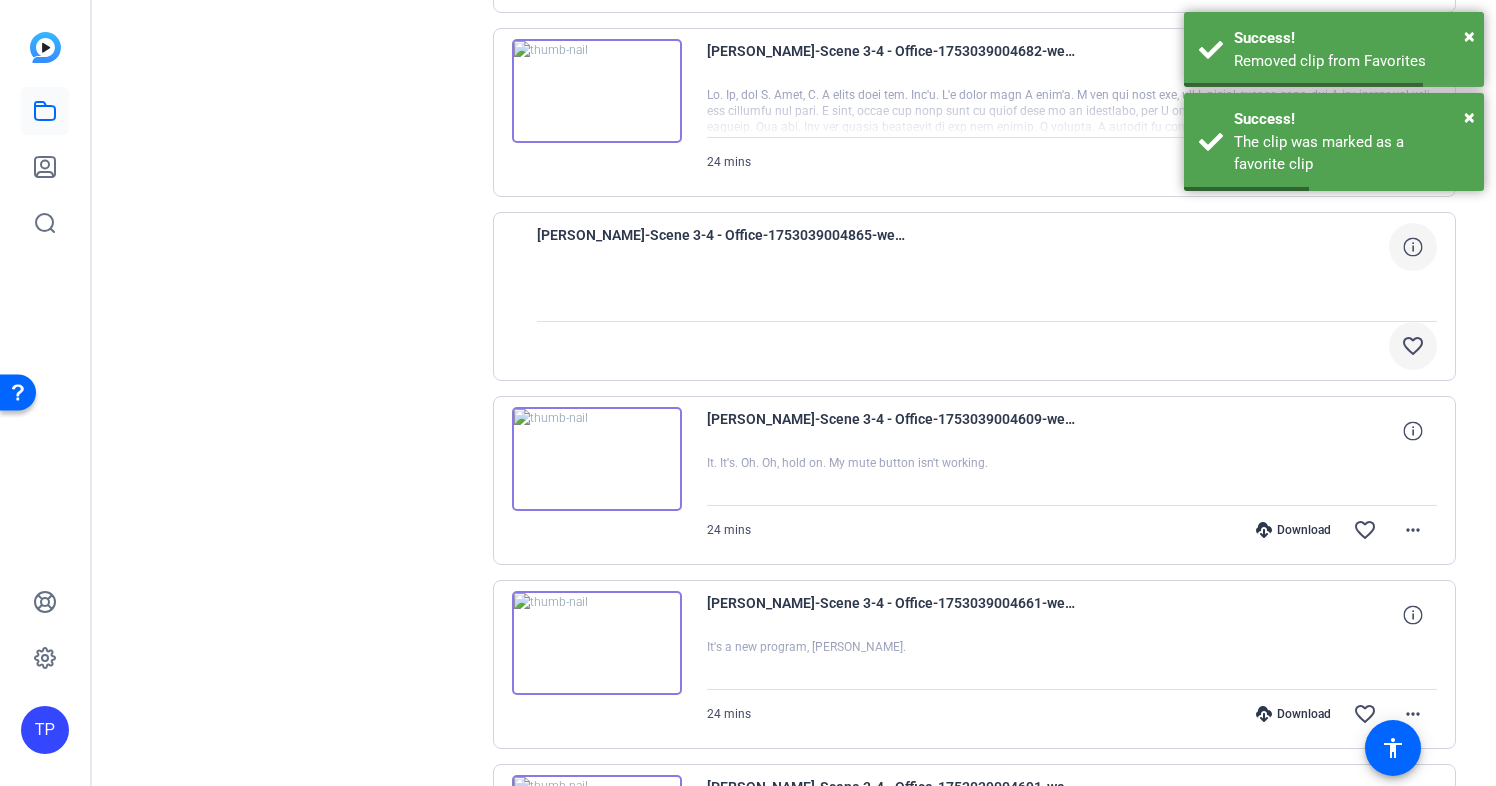 click 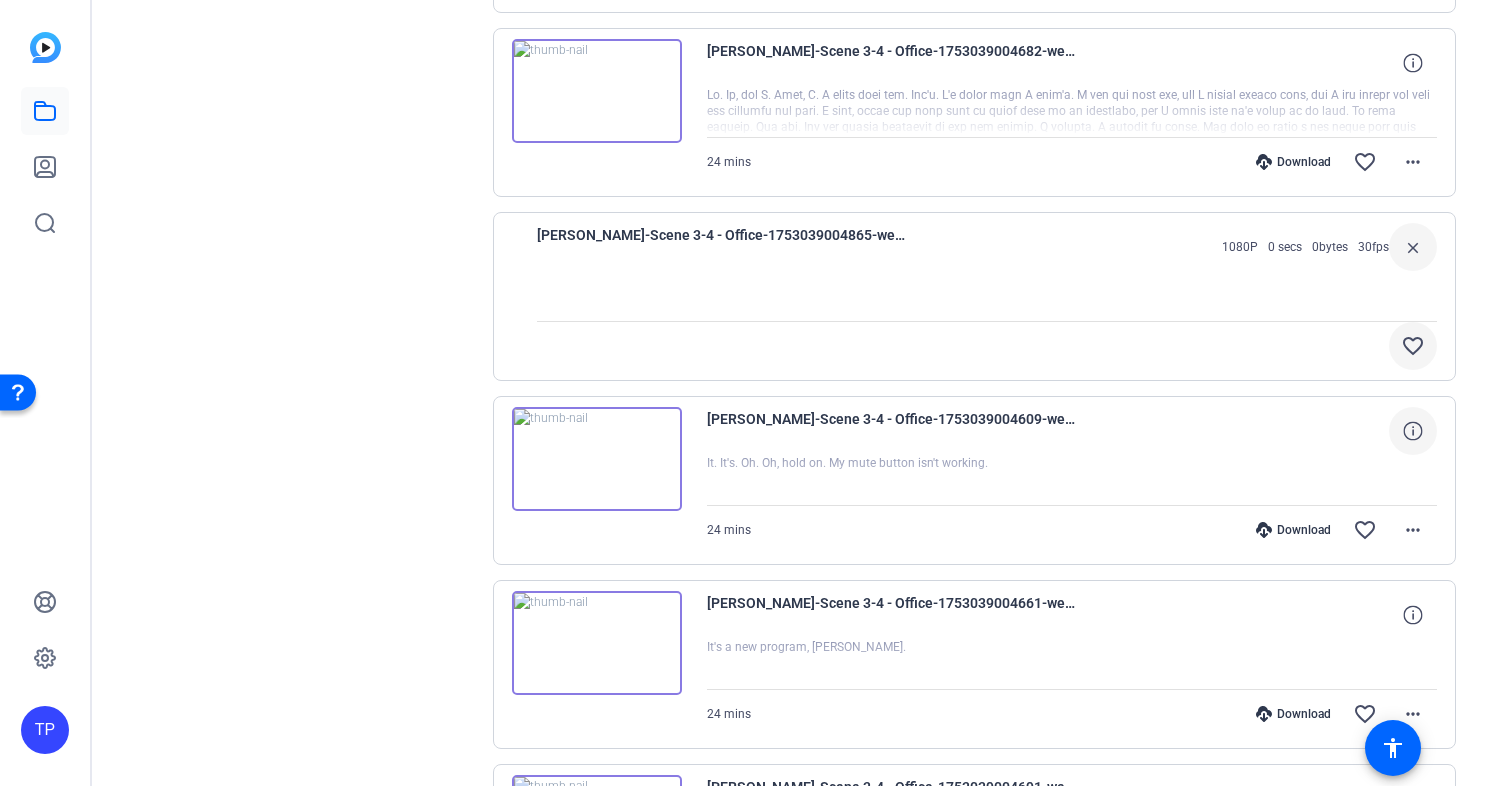 click at bounding box center [1413, 431] 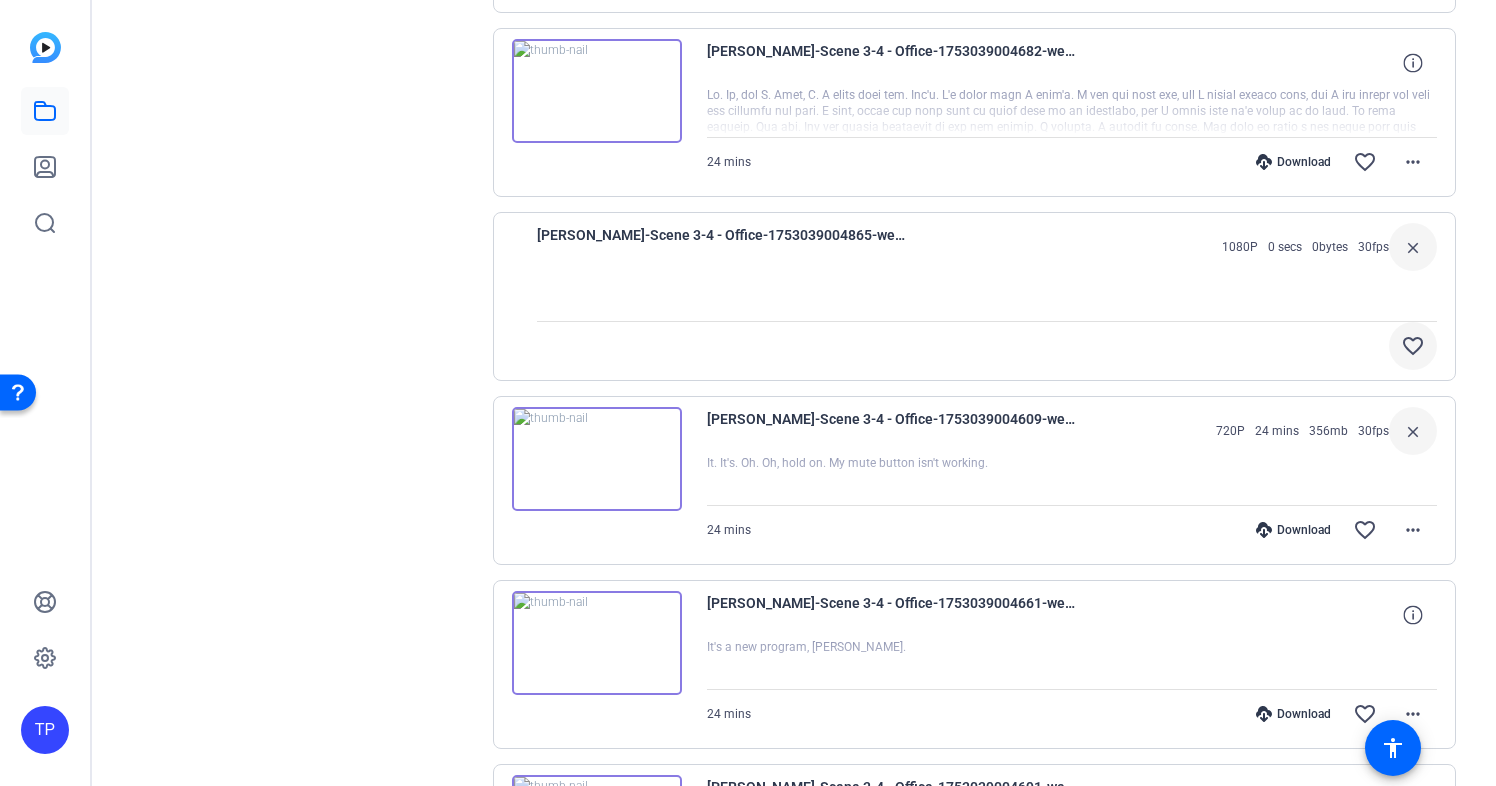 click on "close" at bounding box center [1413, 431] 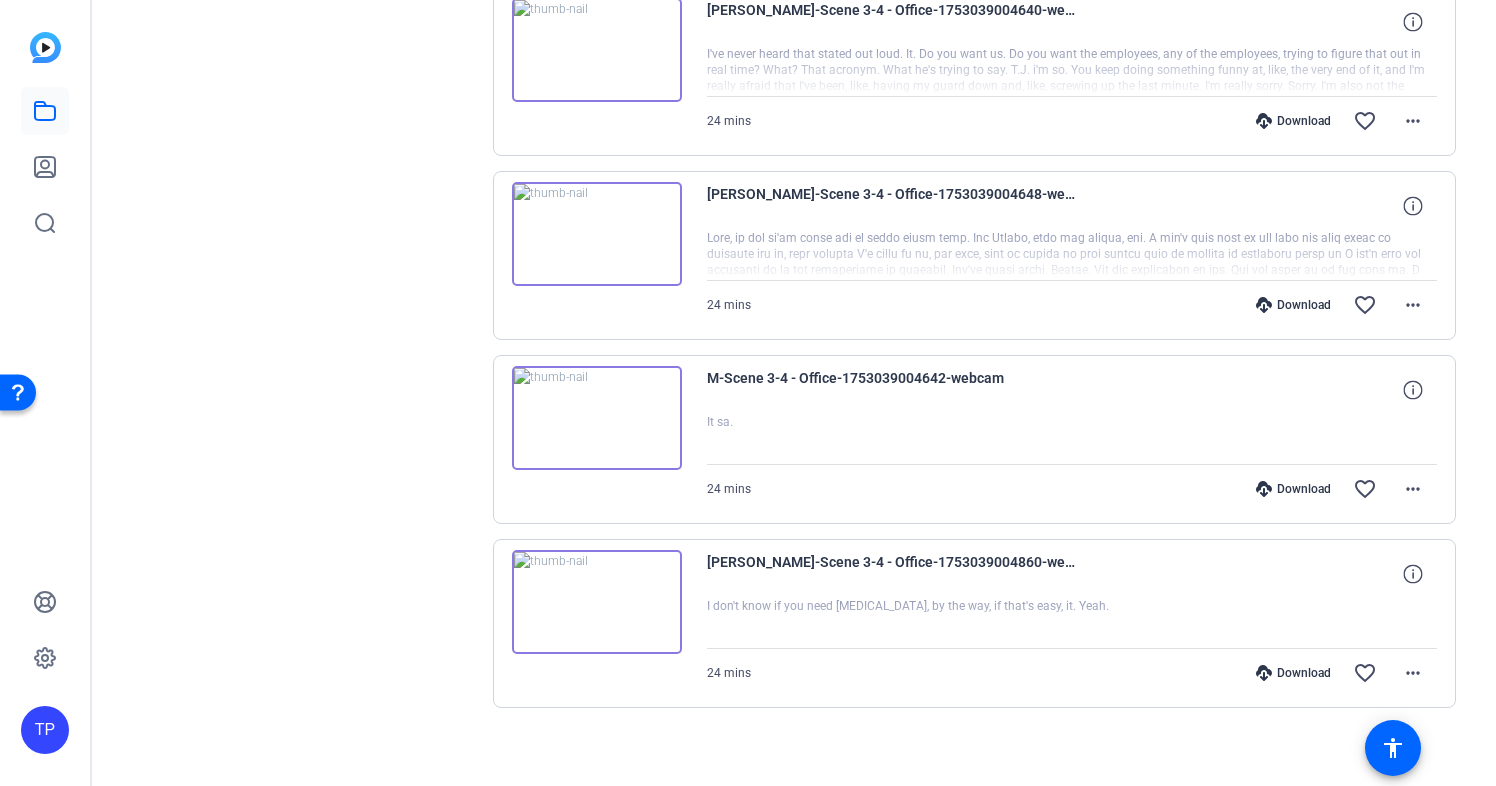 scroll, scrollTop: 1568, scrollLeft: 0, axis: vertical 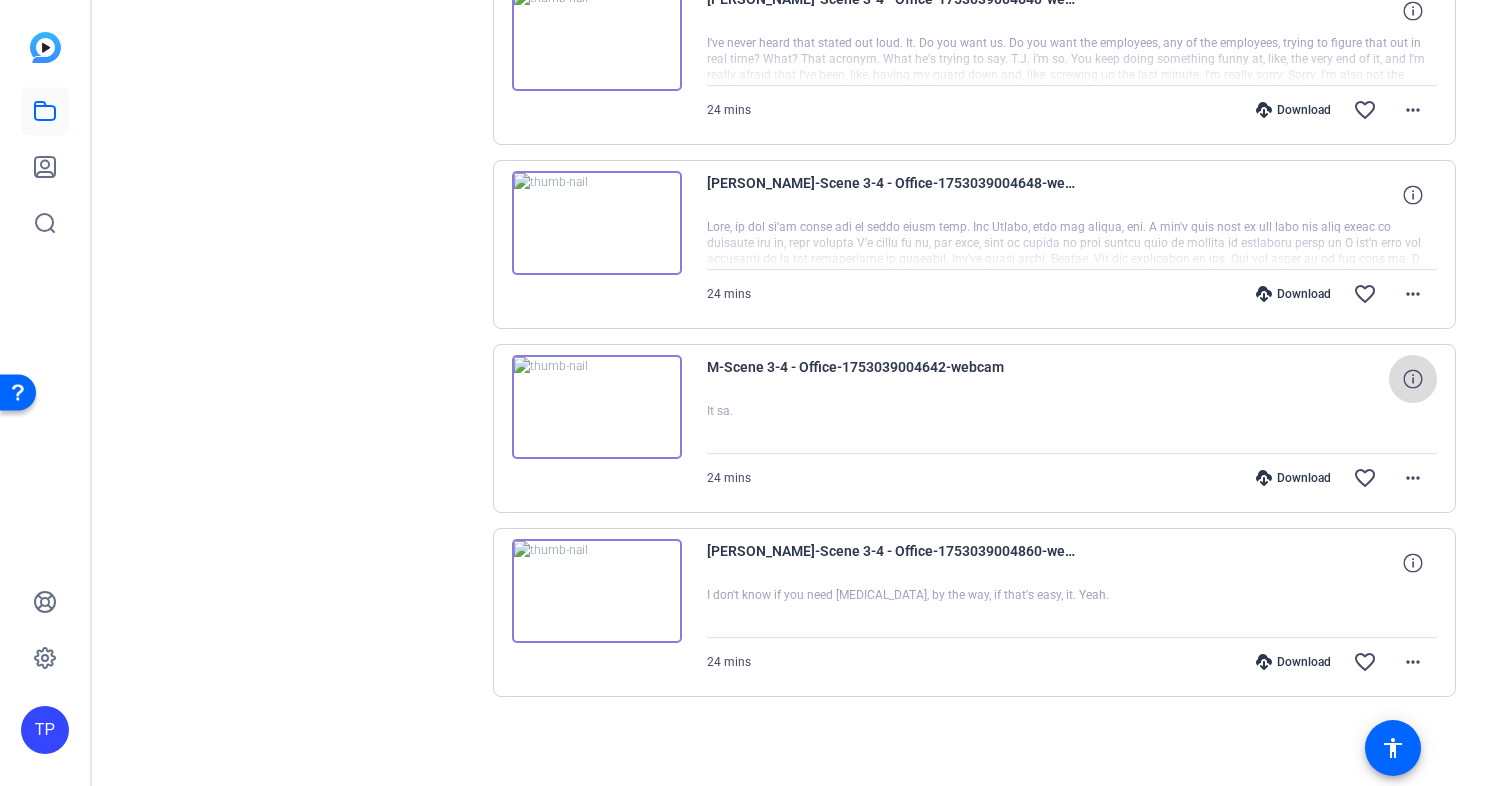 click 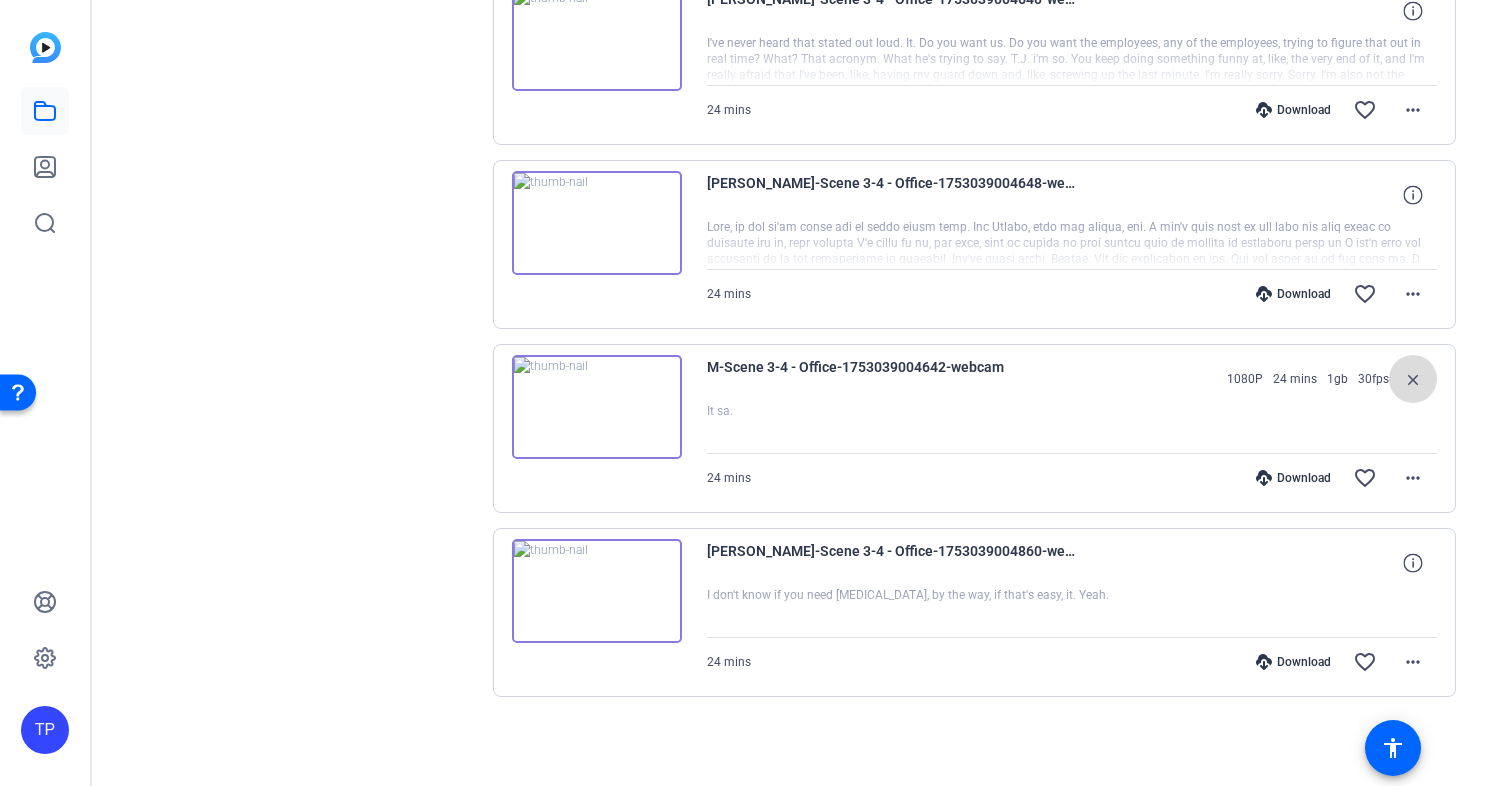 click on "close" at bounding box center [1413, 379] 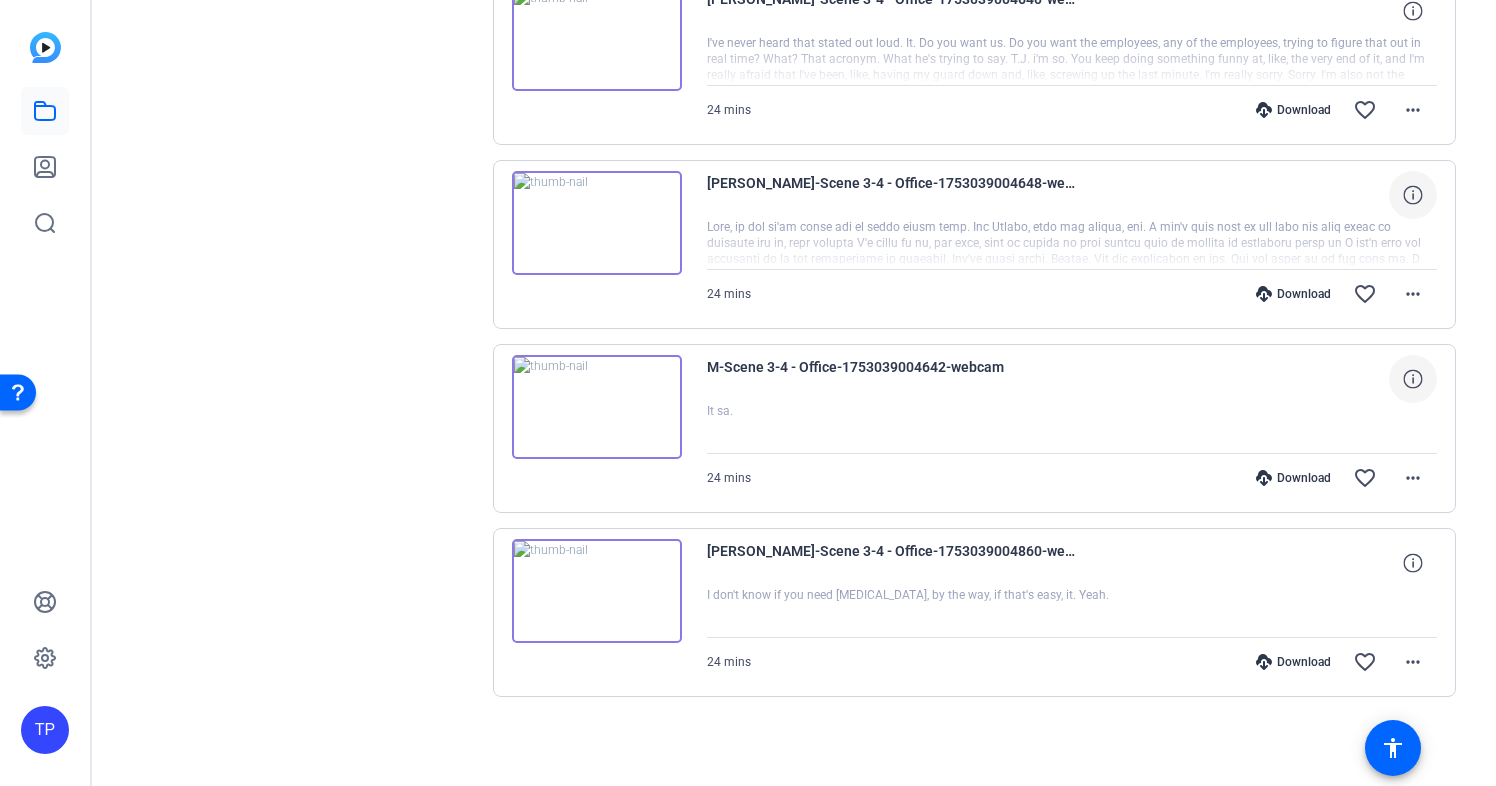 click 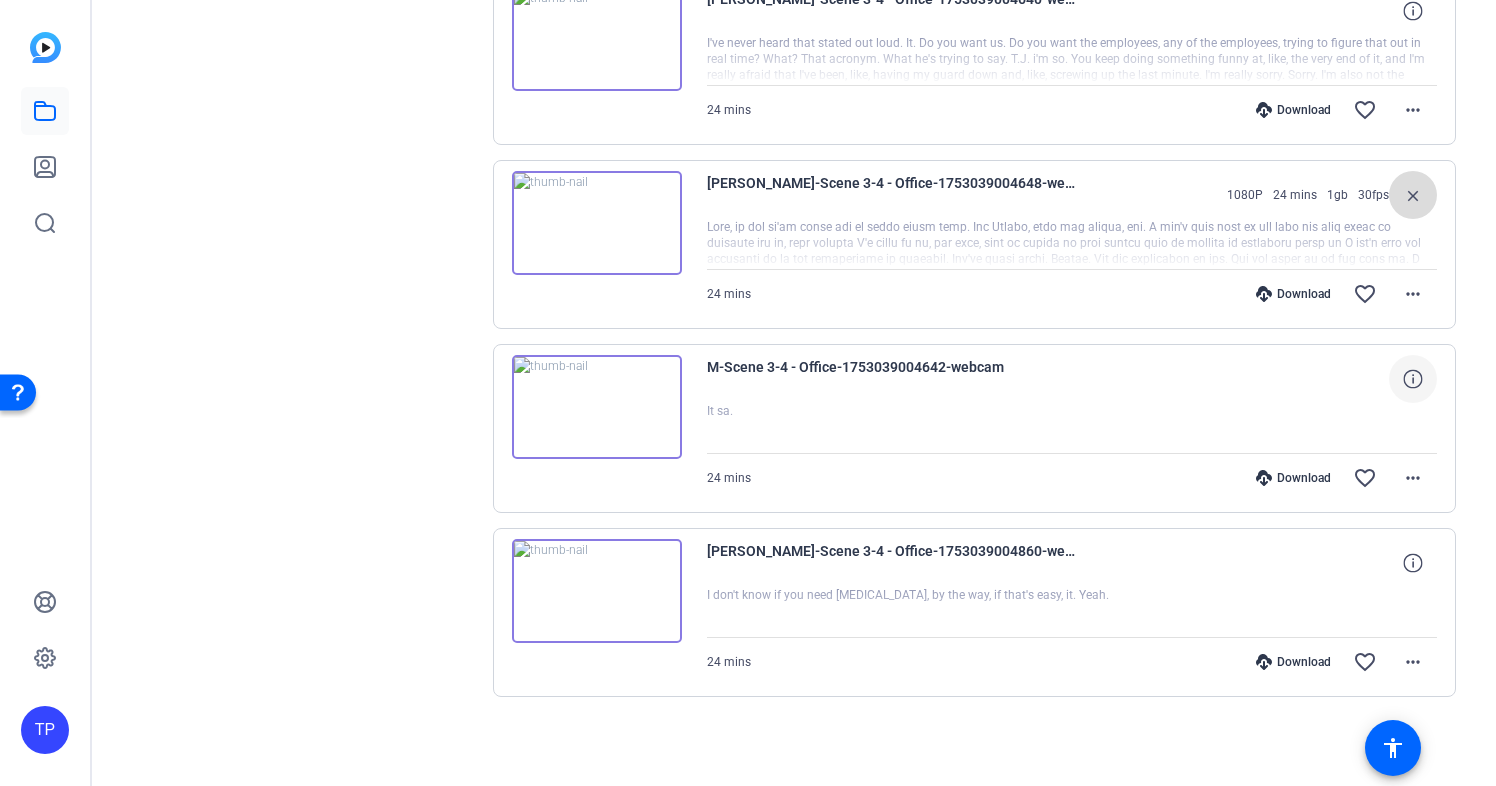 click on "close" at bounding box center (1413, 195) 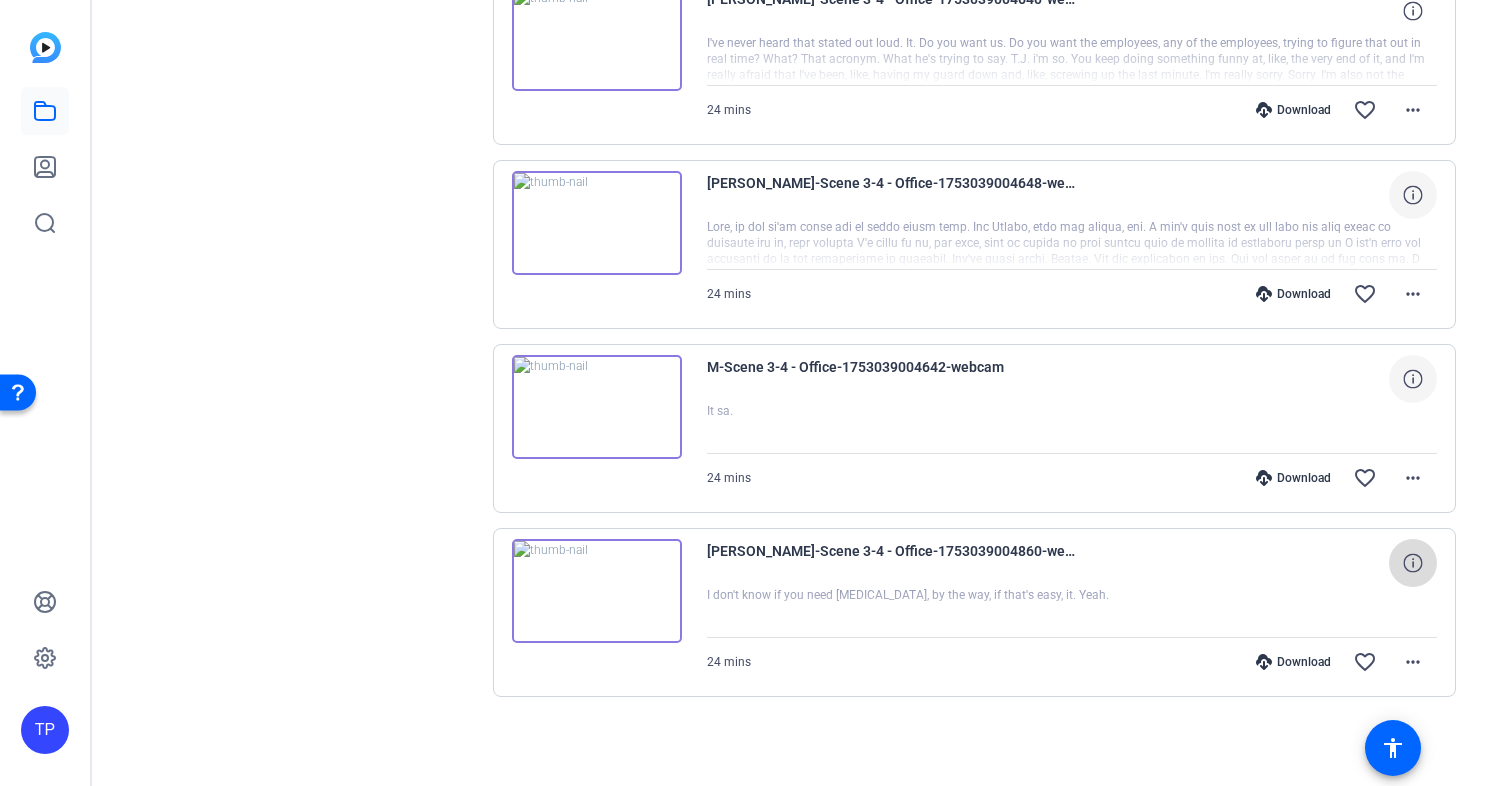 click at bounding box center (1413, 563) 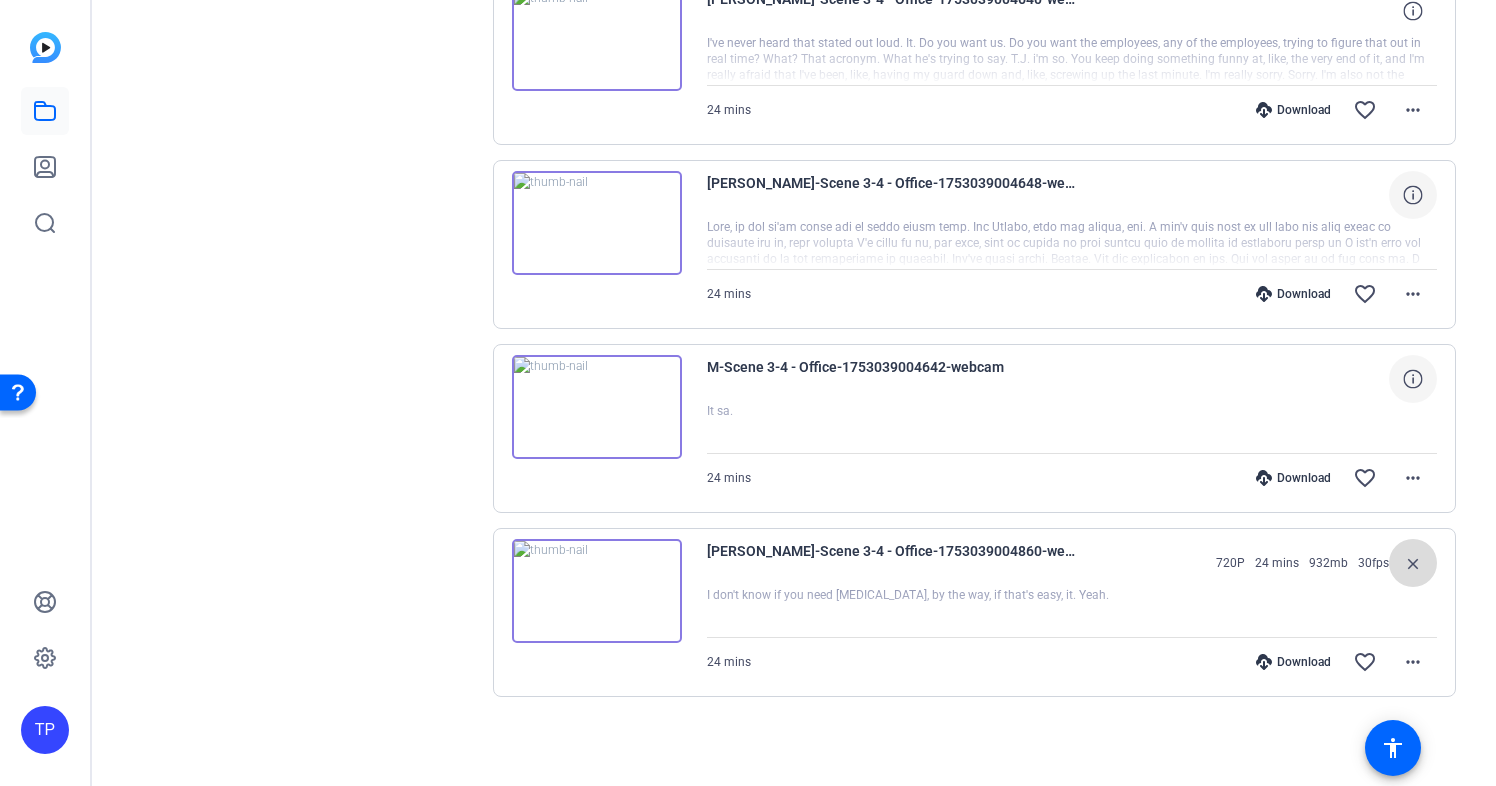 click on "close" at bounding box center (1413, 563) 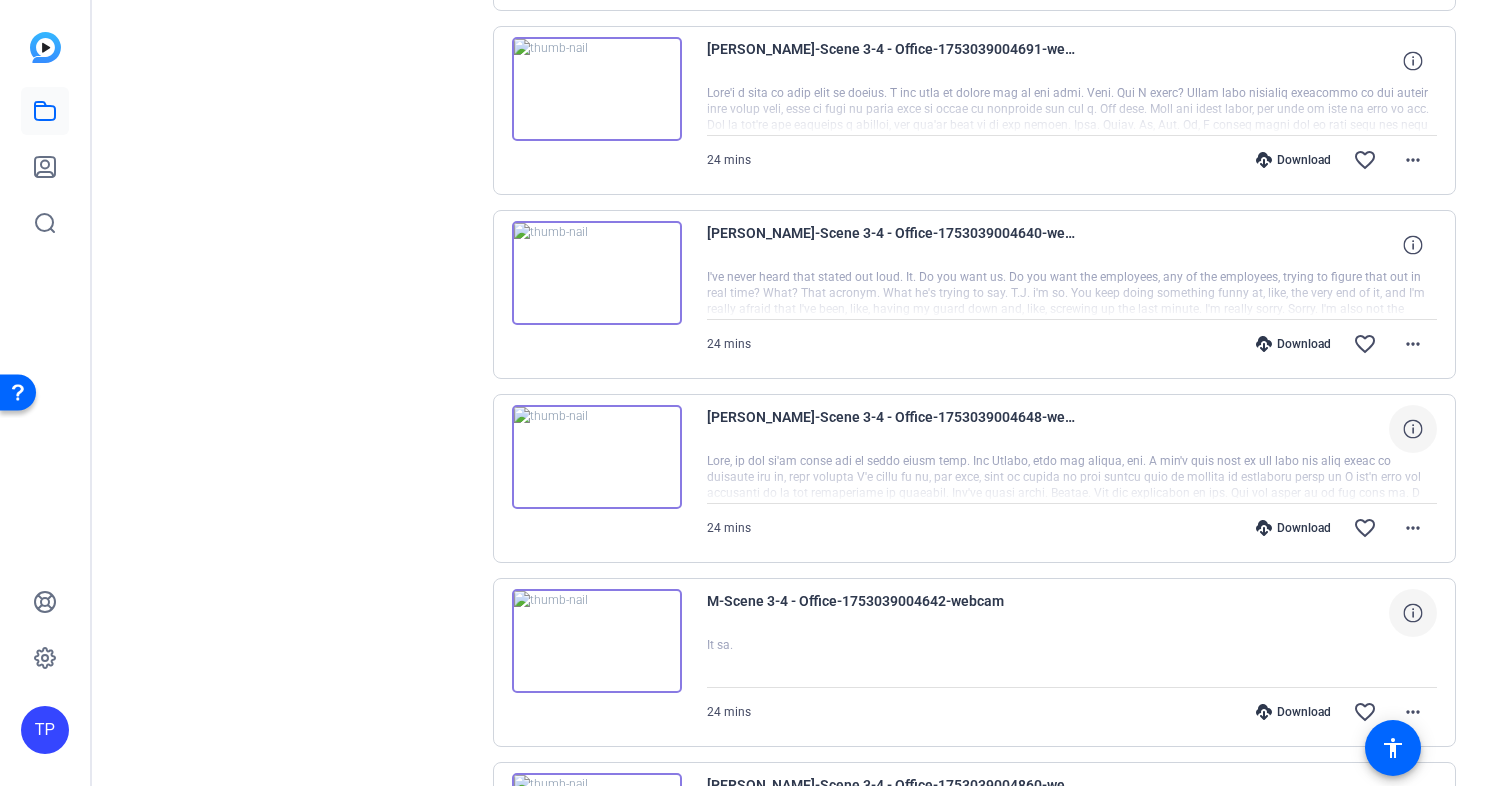 scroll, scrollTop: 1301, scrollLeft: 0, axis: vertical 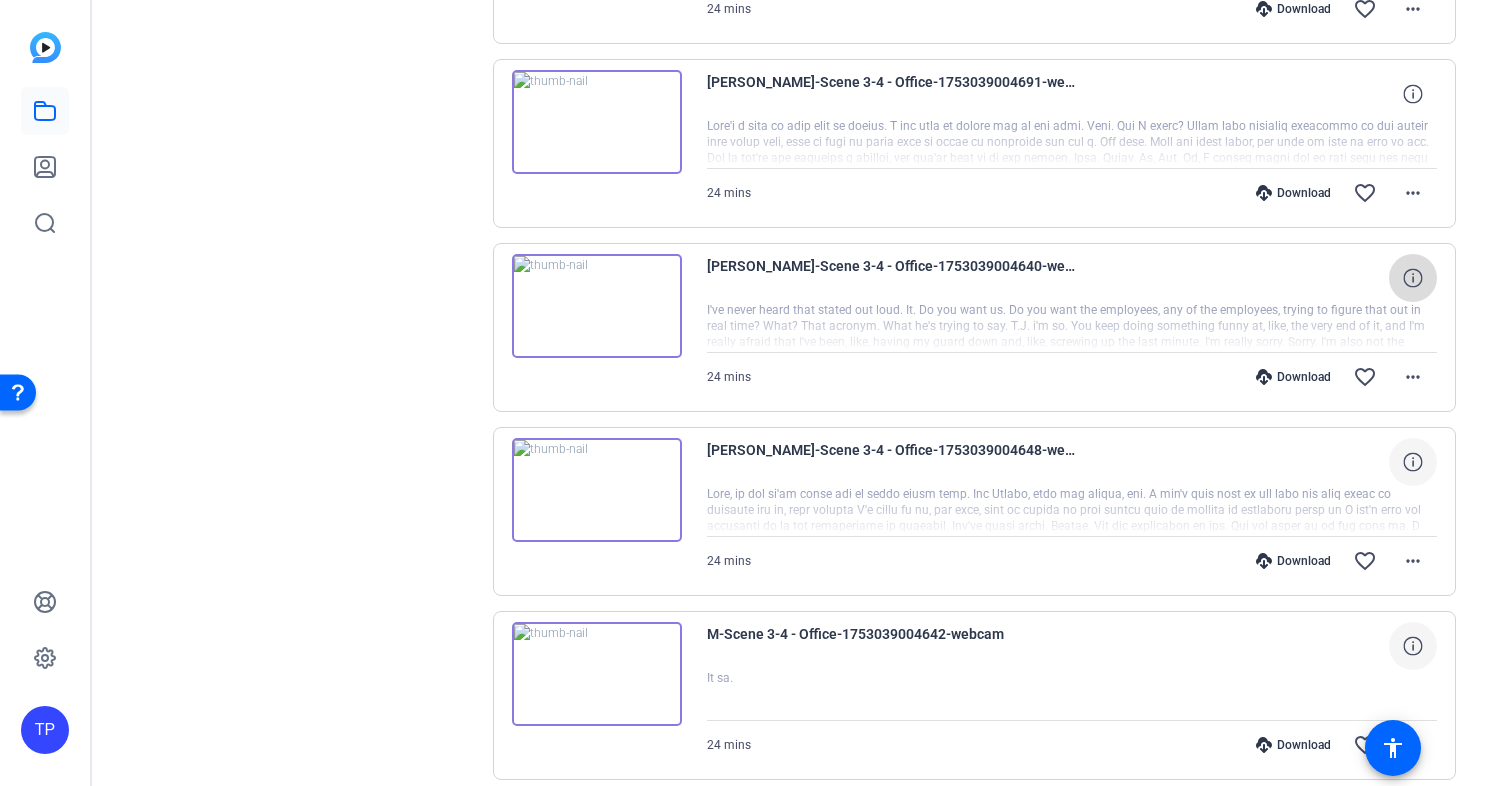 click 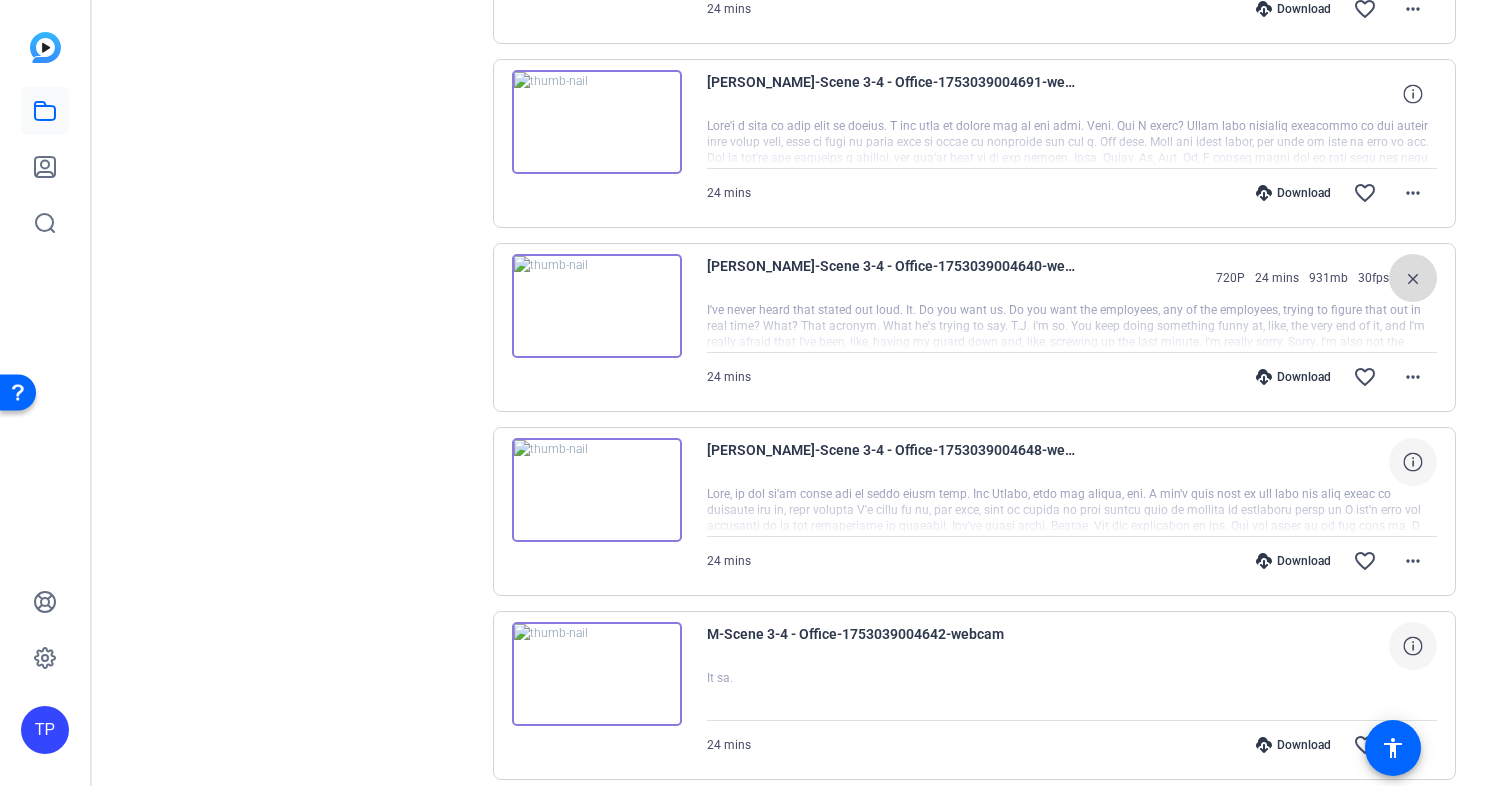 click on "close" at bounding box center (1413, 278) 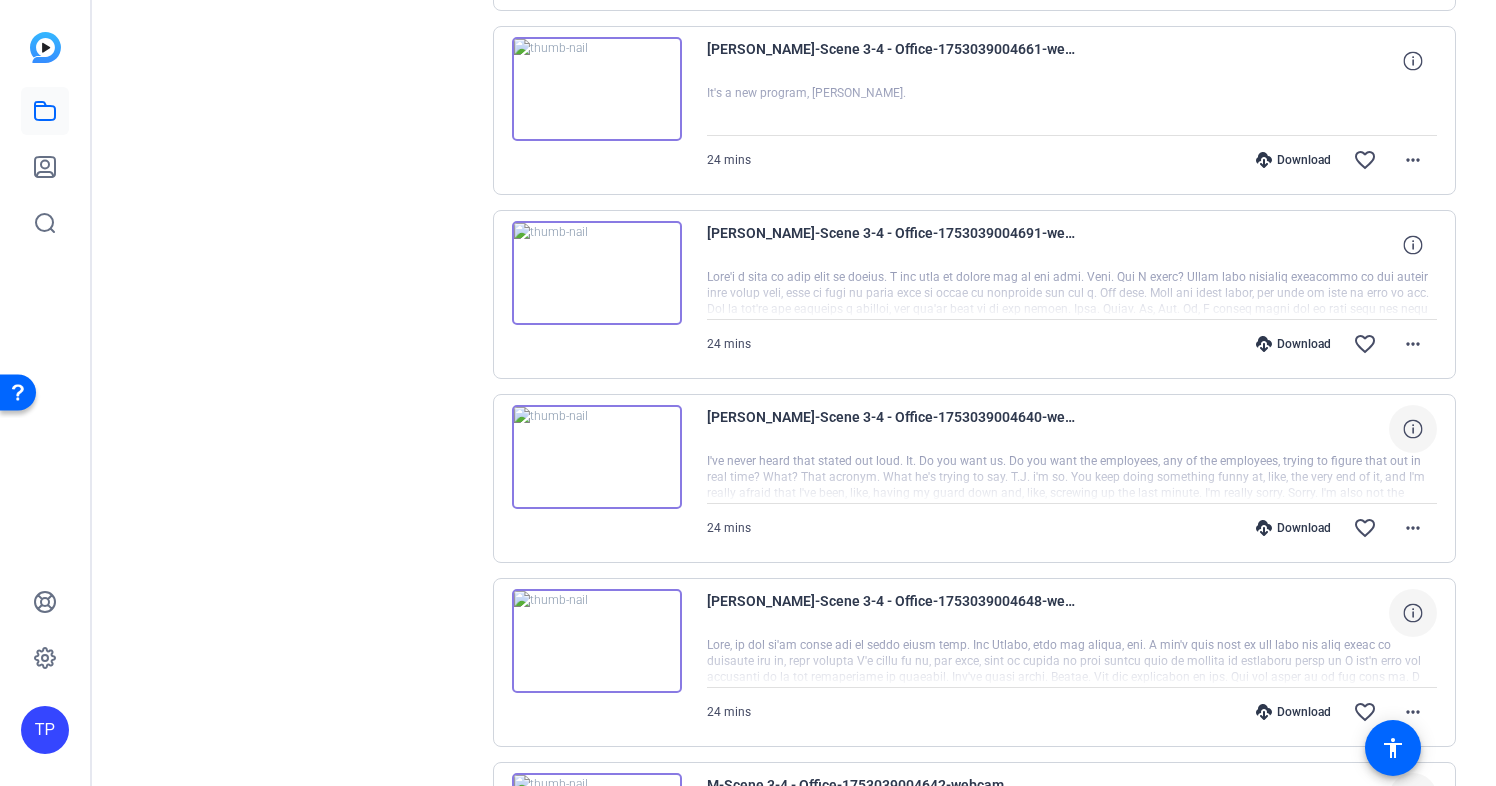 scroll, scrollTop: 1132, scrollLeft: 0, axis: vertical 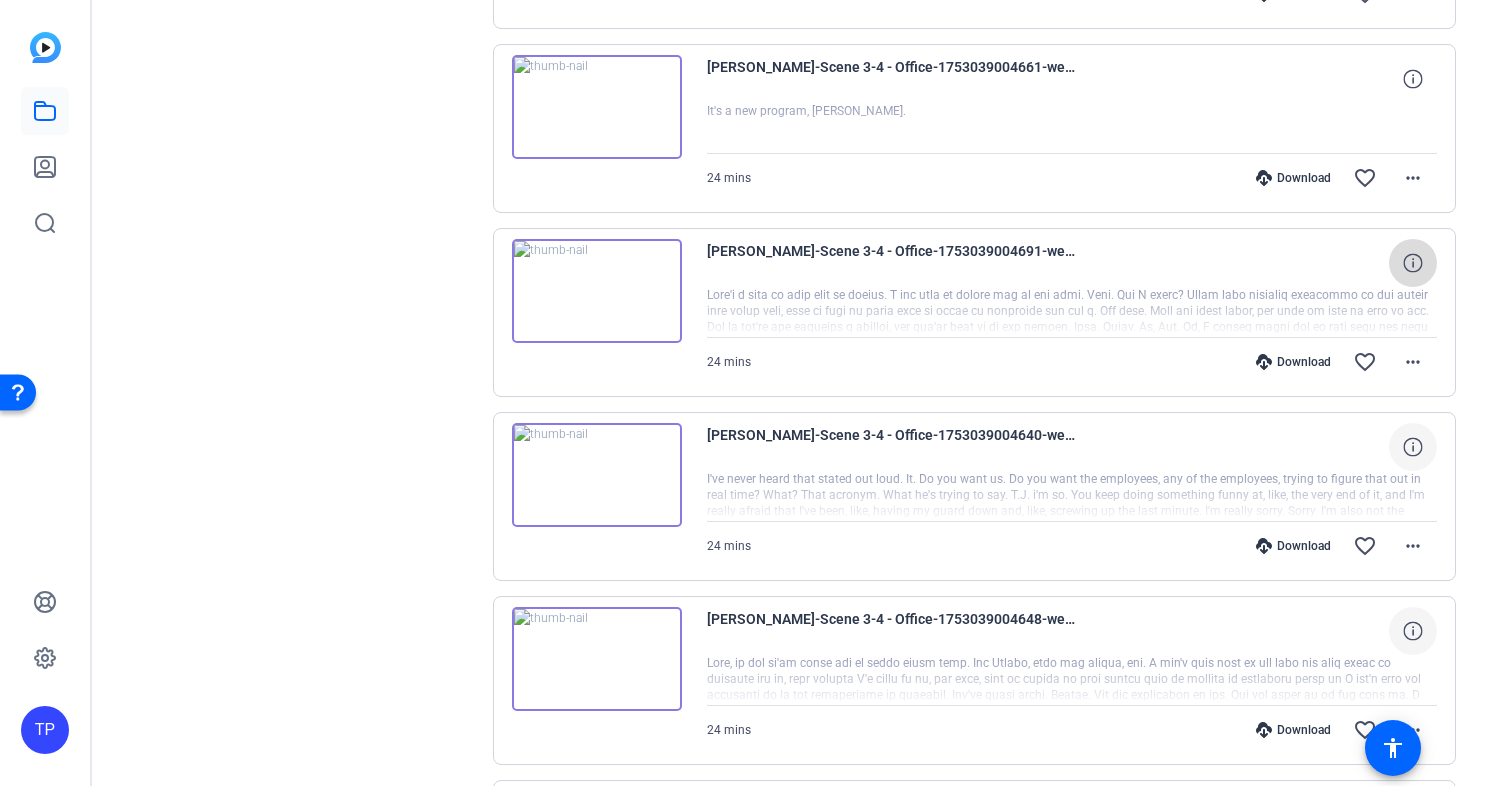 click at bounding box center [1413, 263] 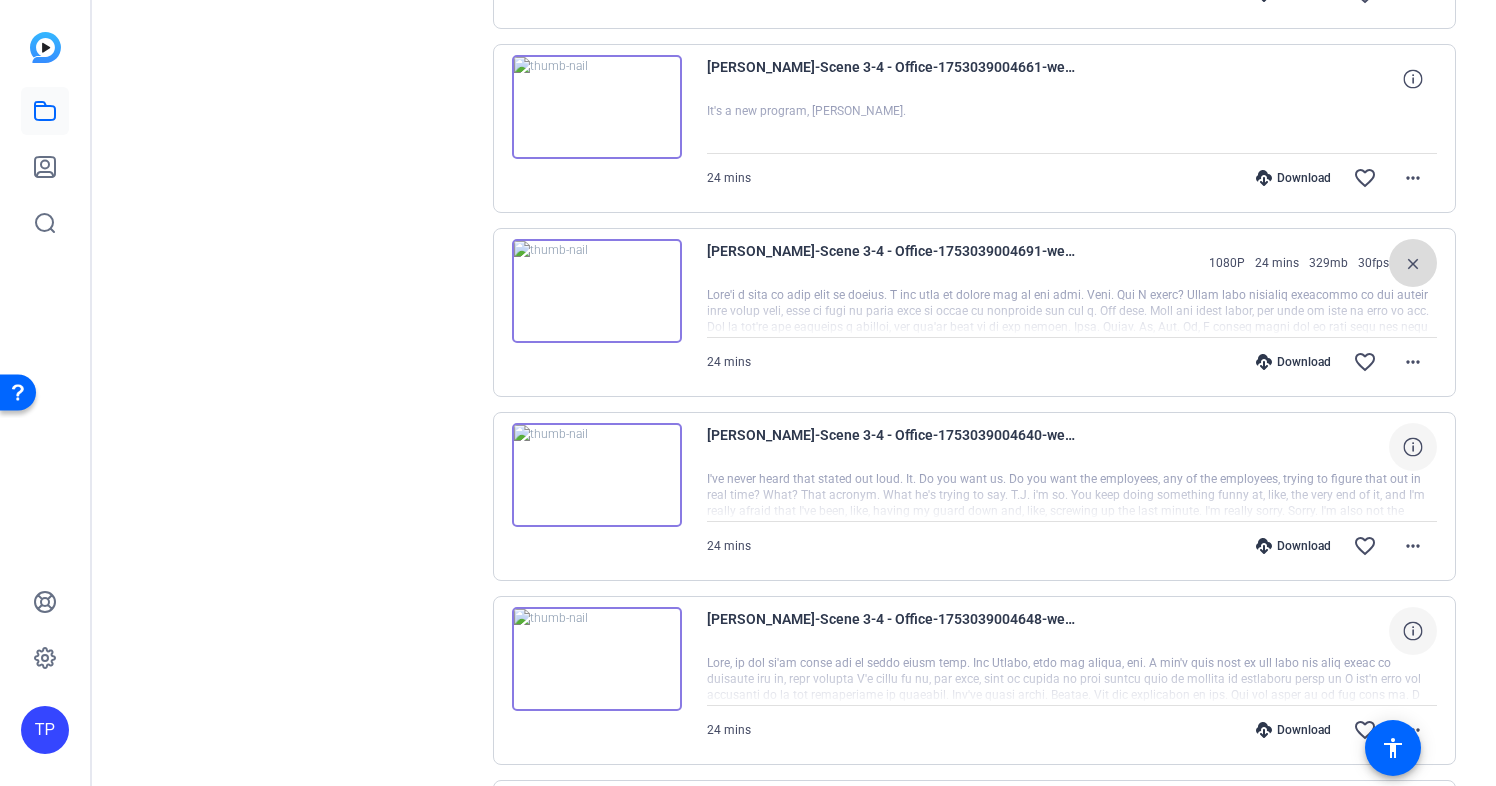 click at bounding box center (1413, 263) 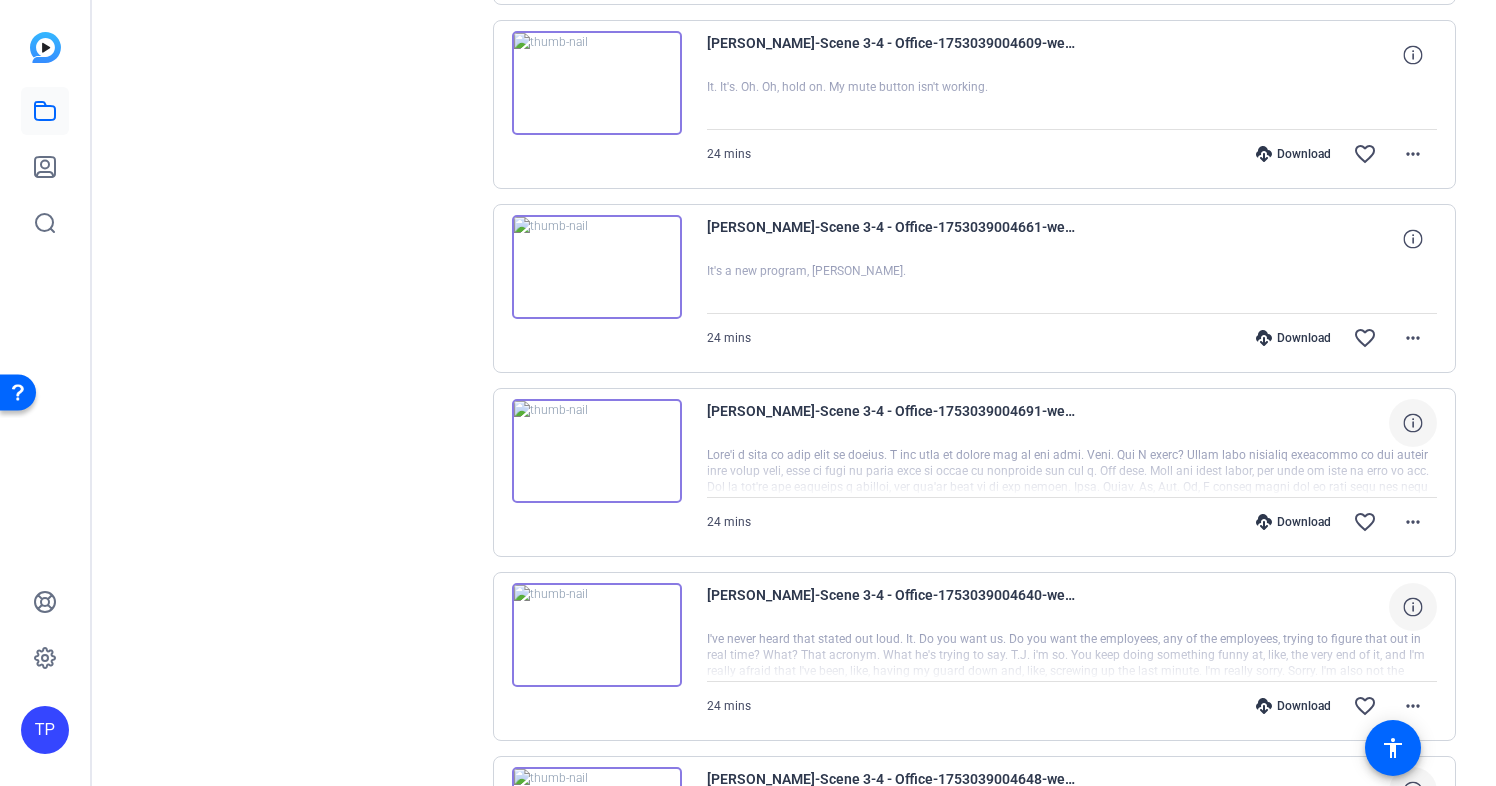 scroll, scrollTop: 958, scrollLeft: 0, axis: vertical 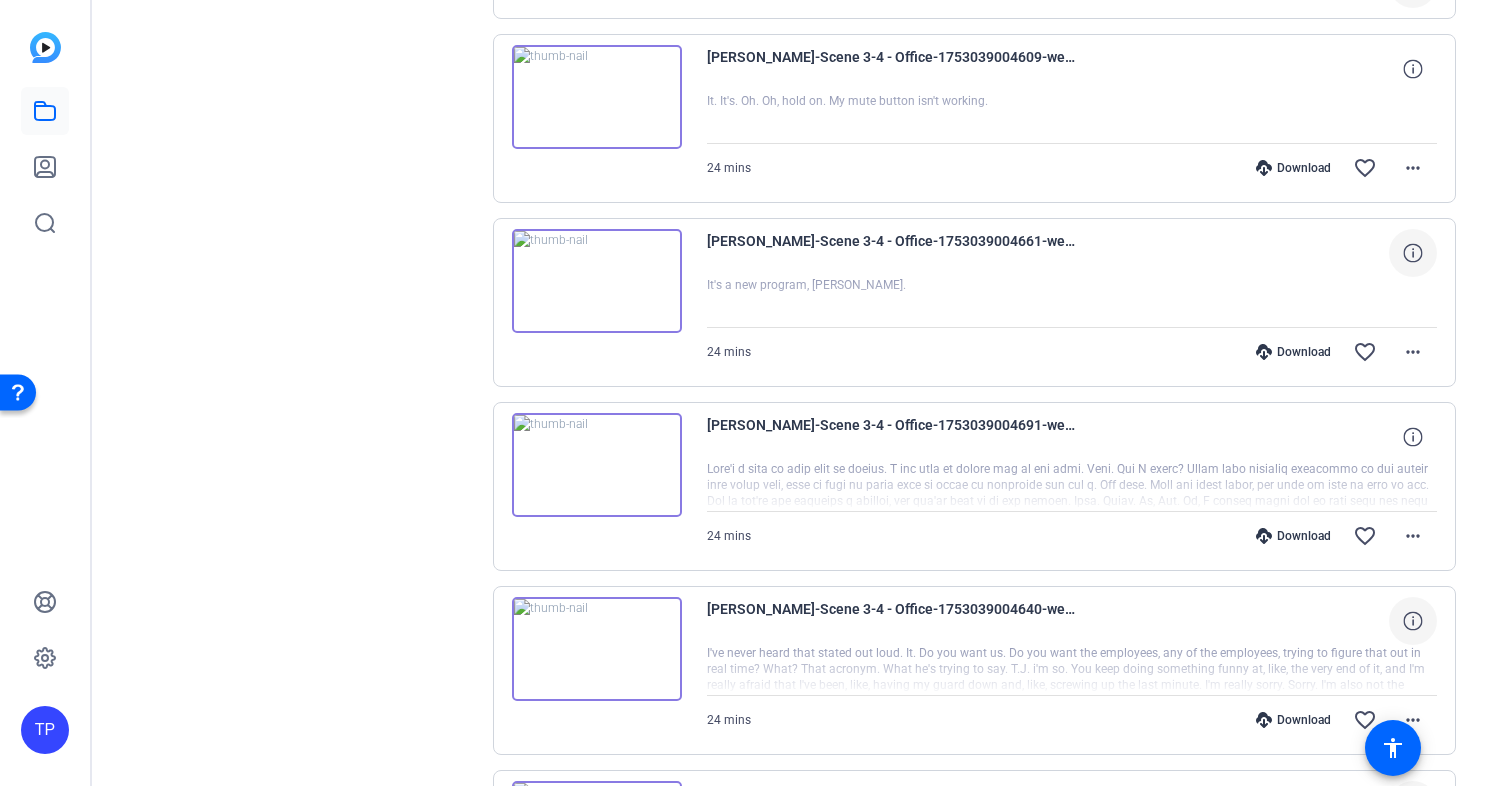 click 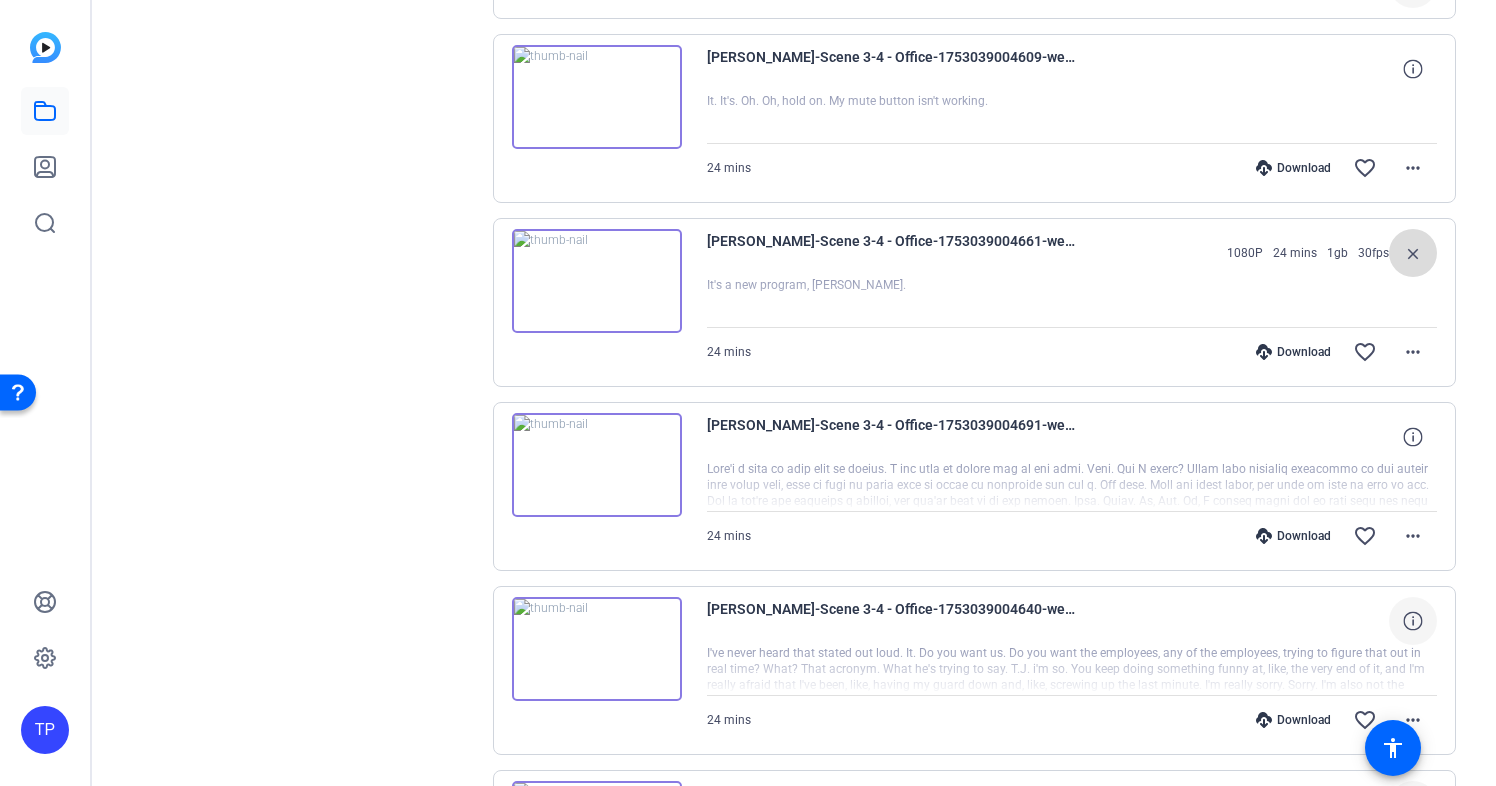 click on "close" at bounding box center [1413, 253] 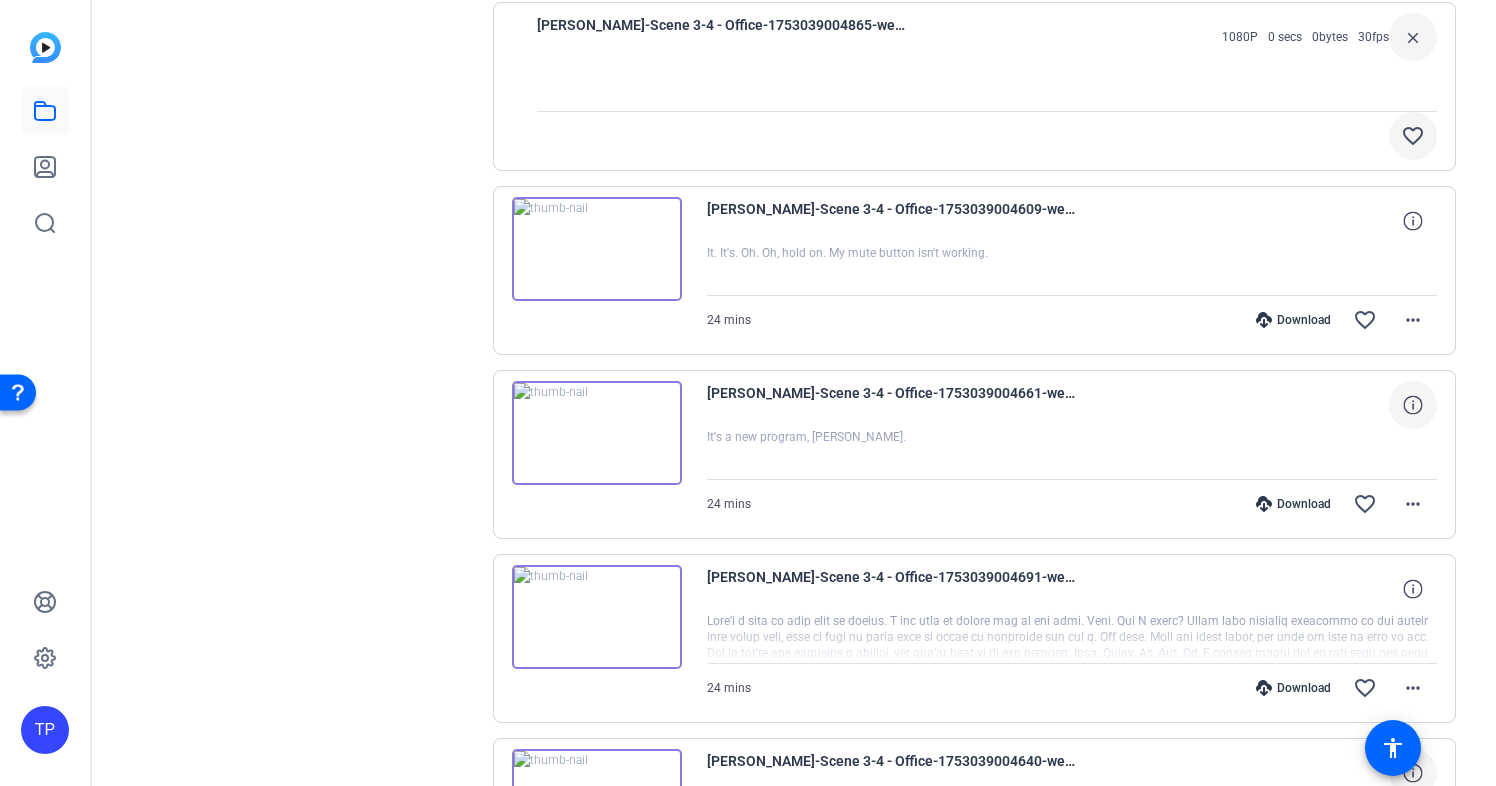 scroll, scrollTop: 801, scrollLeft: 0, axis: vertical 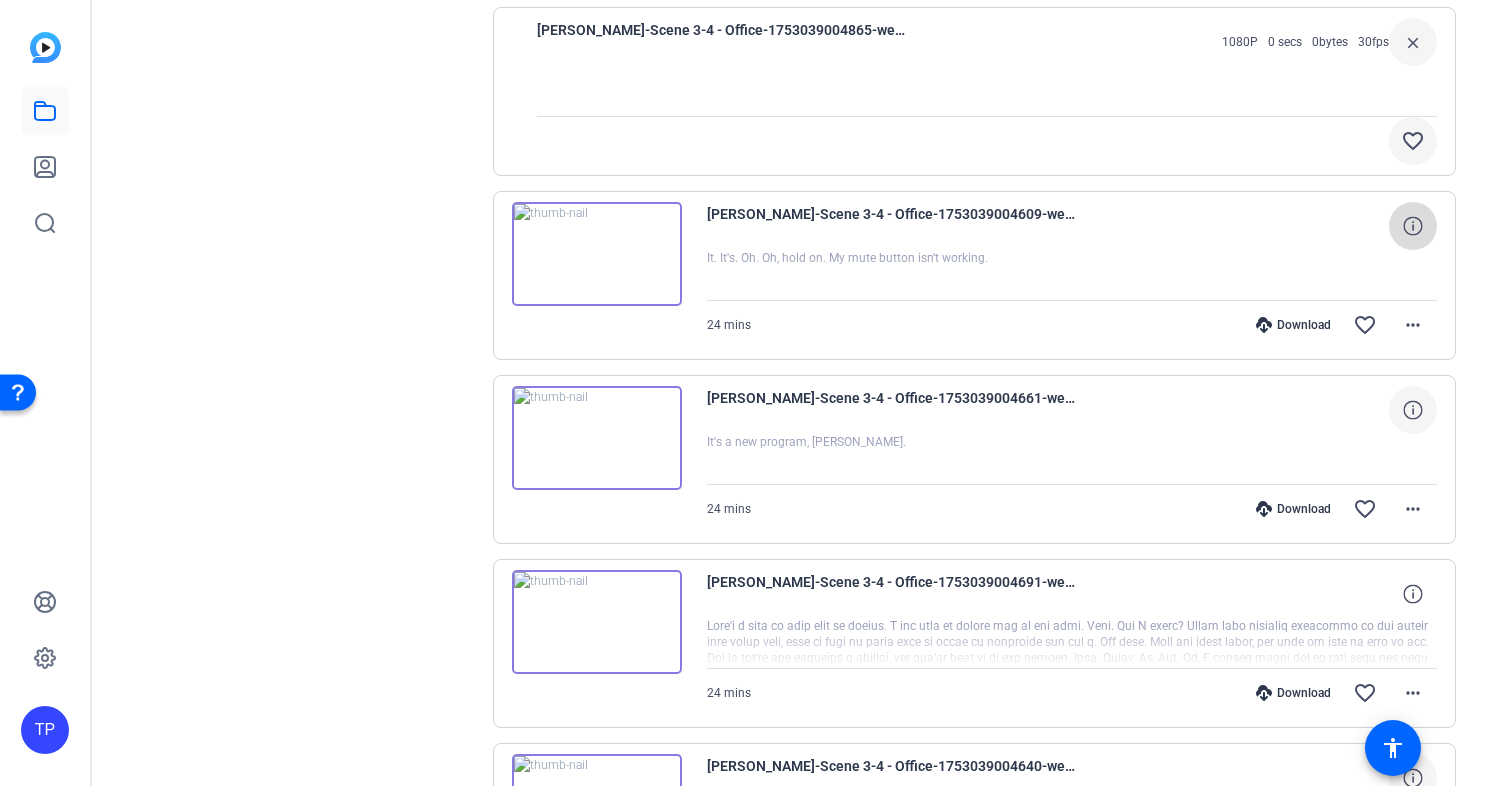 click 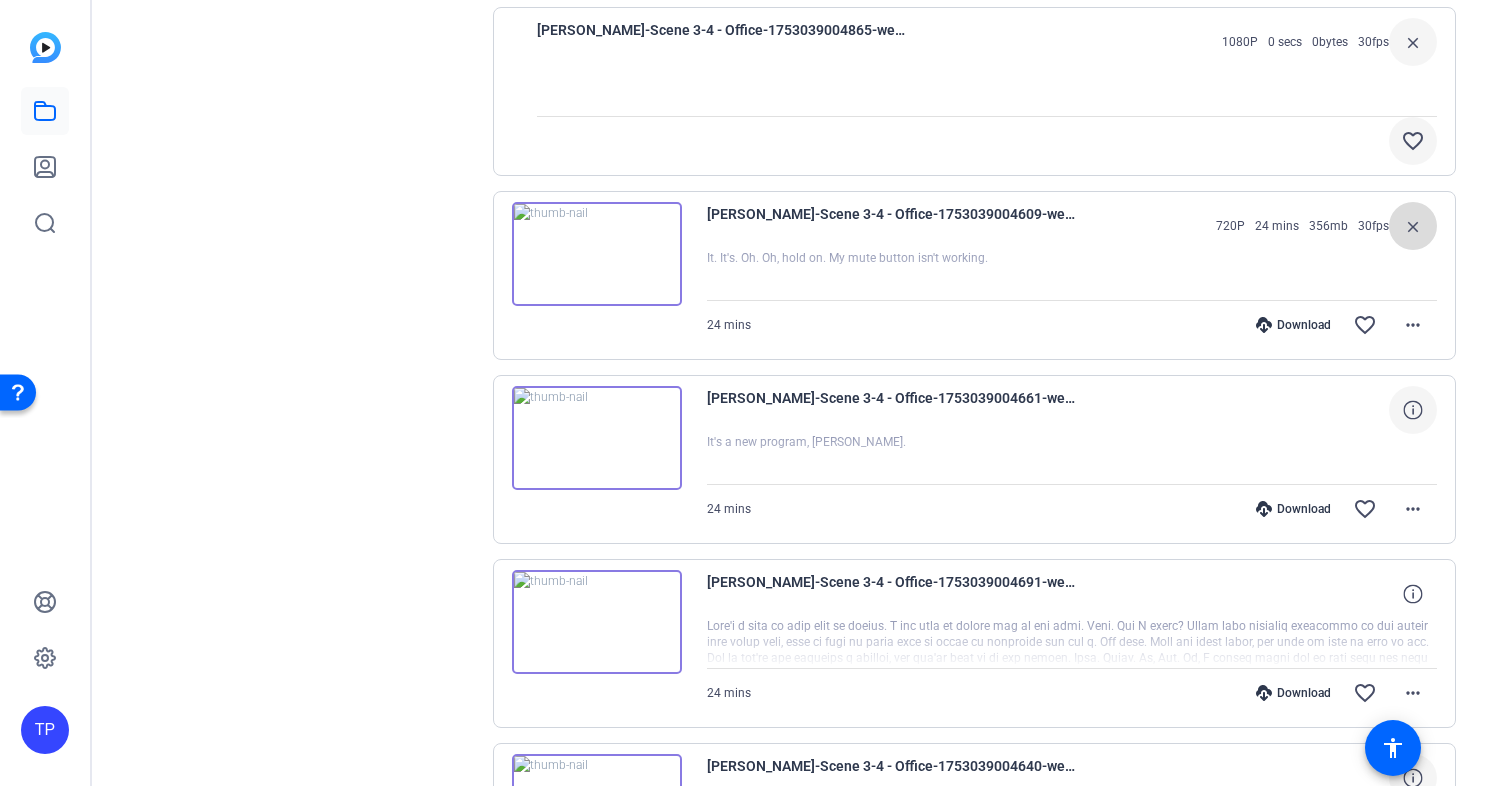 click on "close" at bounding box center (1413, 226) 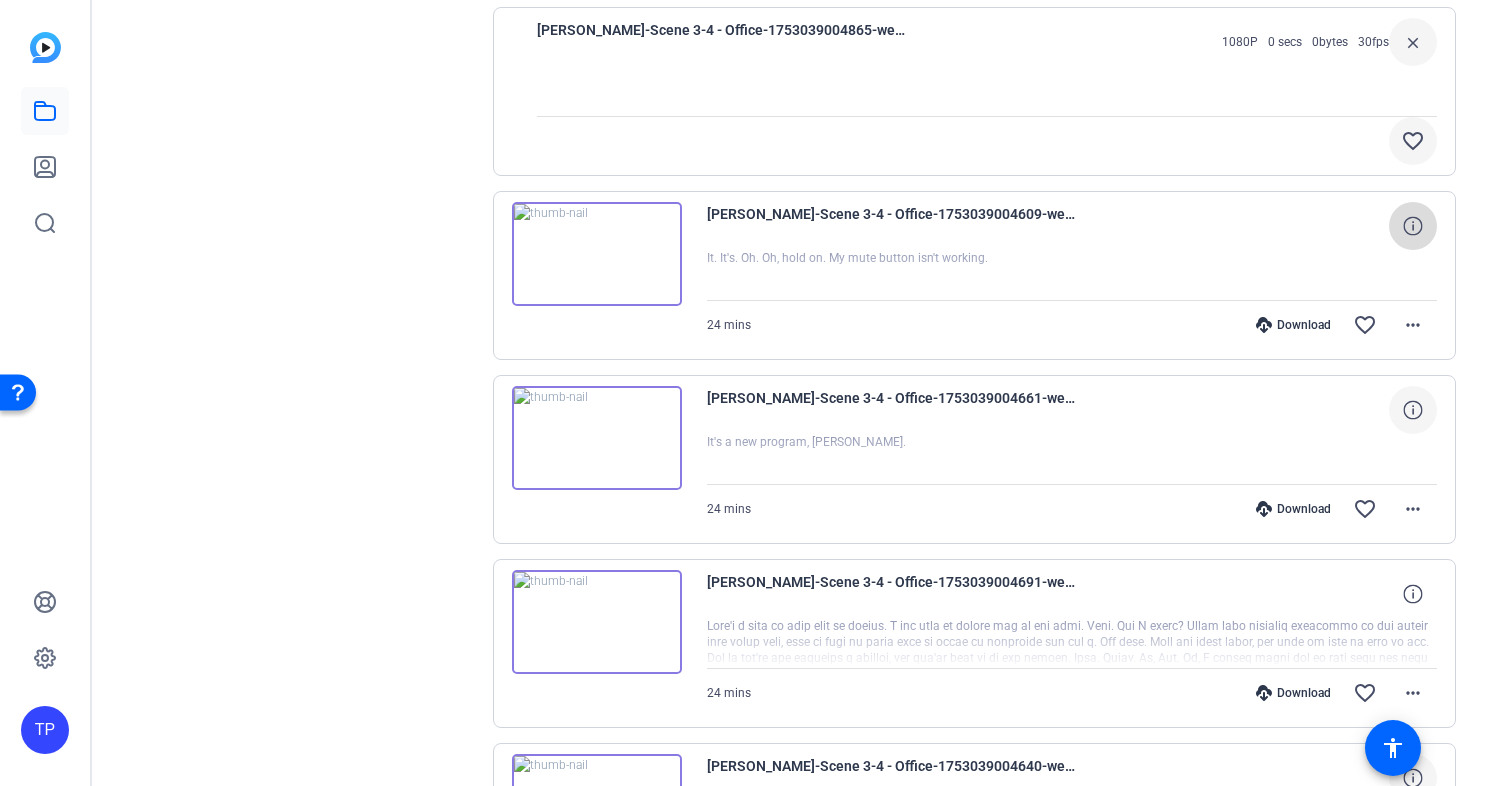 click 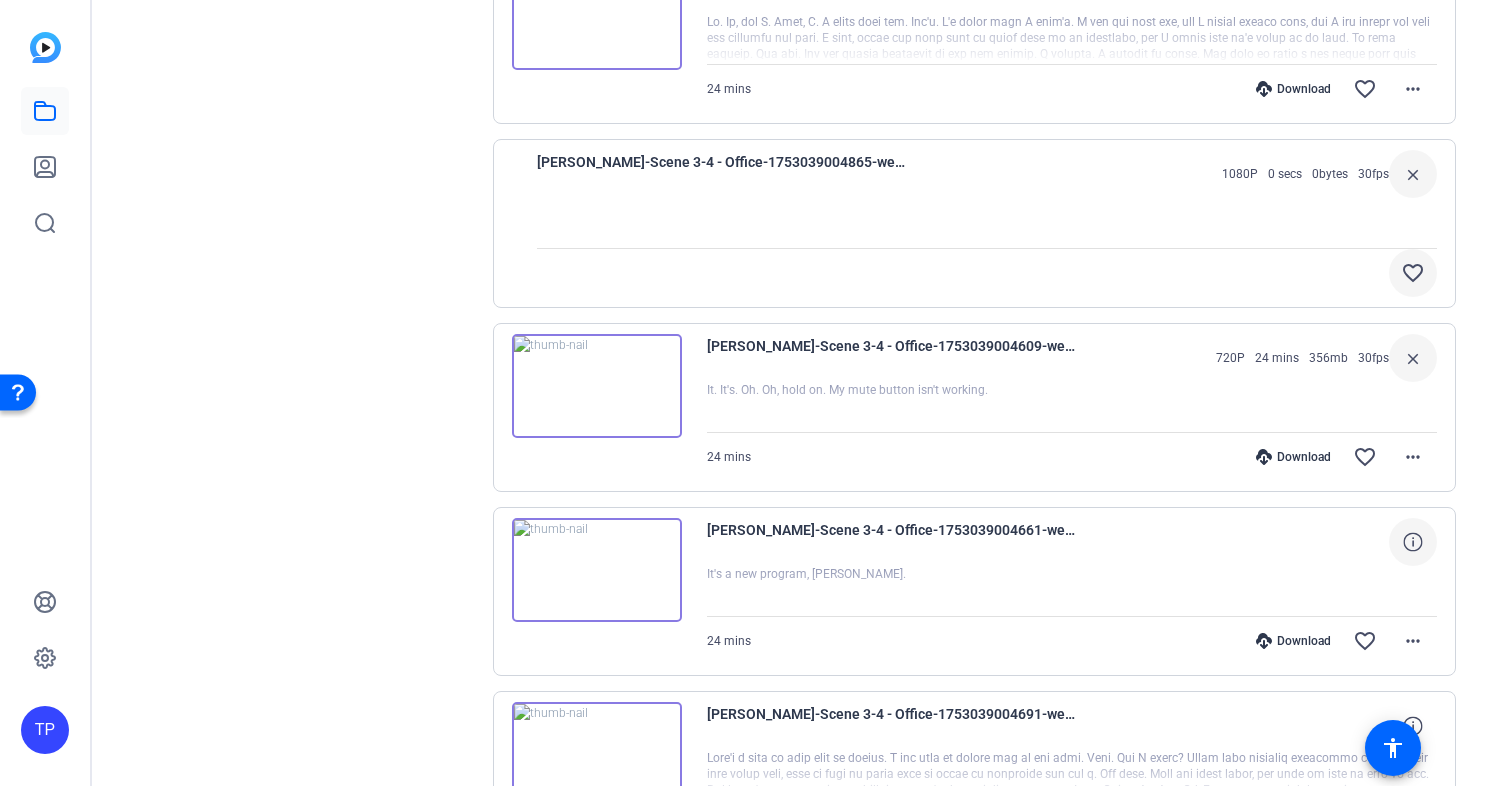 scroll, scrollTop: 657, scrollLeft: 0, axis: vertical 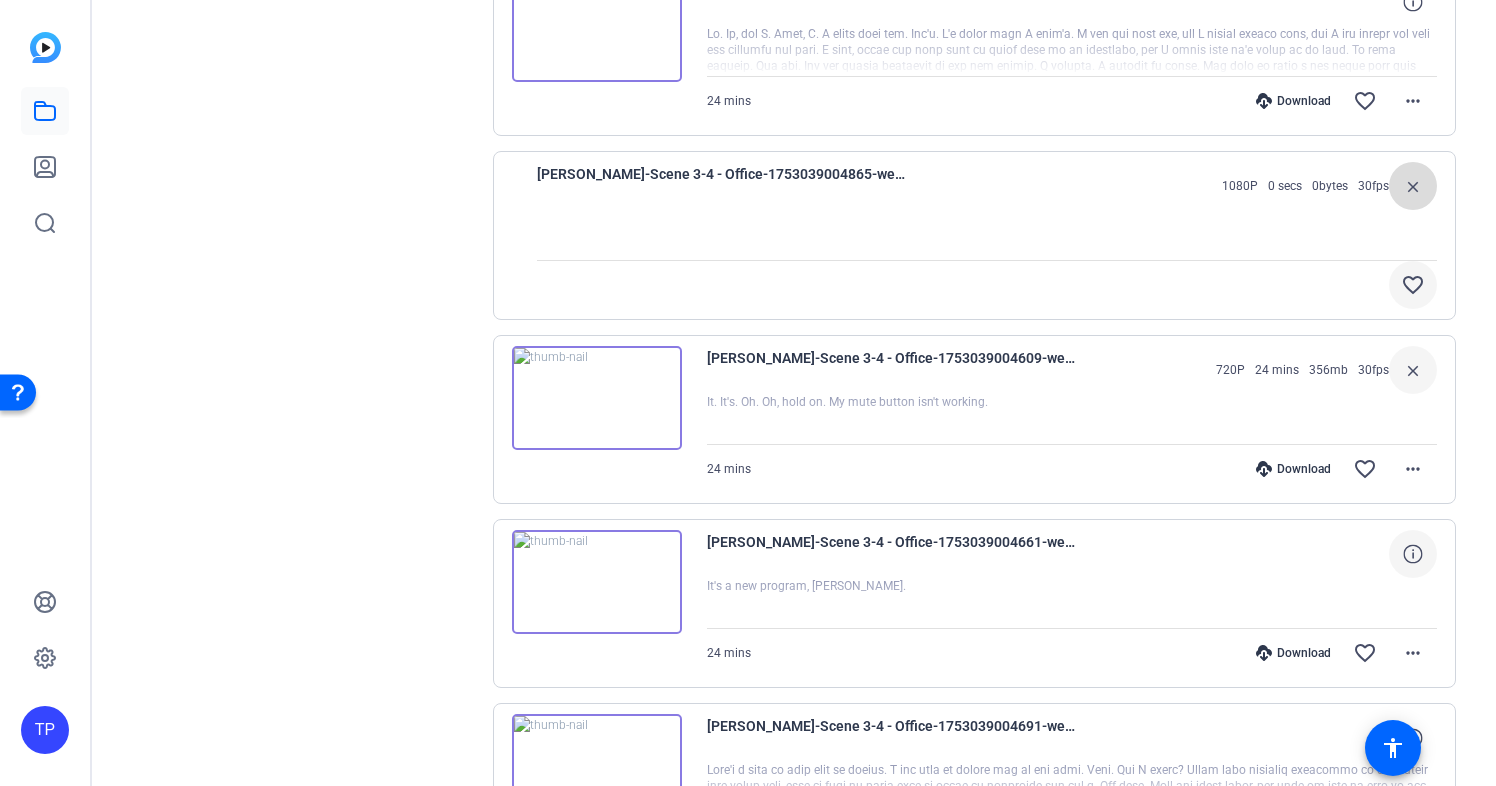 click on "close" at bounding box center [1413, 186] 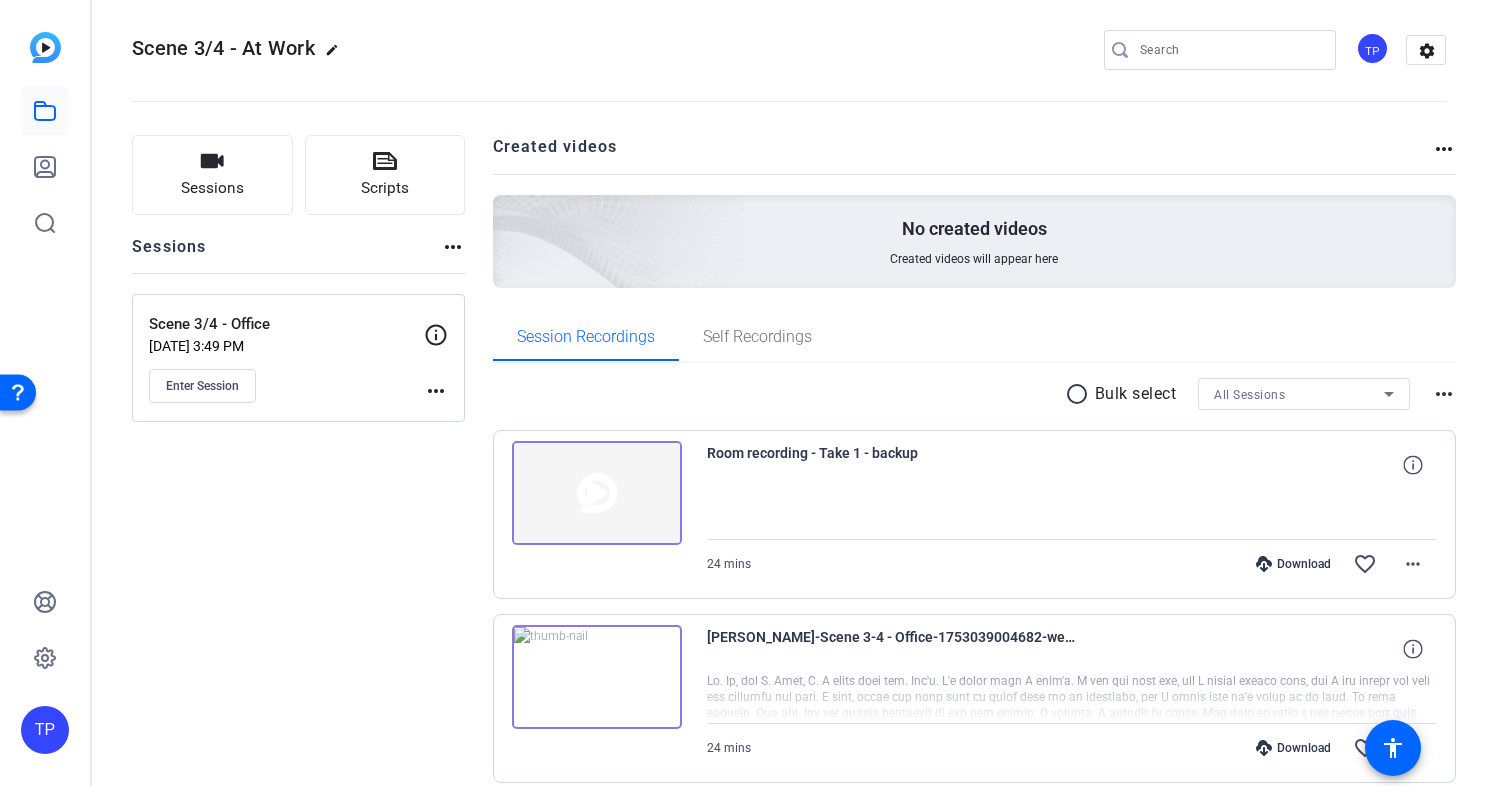 scroll, scrollTop: 0, scrollLeft: 0, axis: both 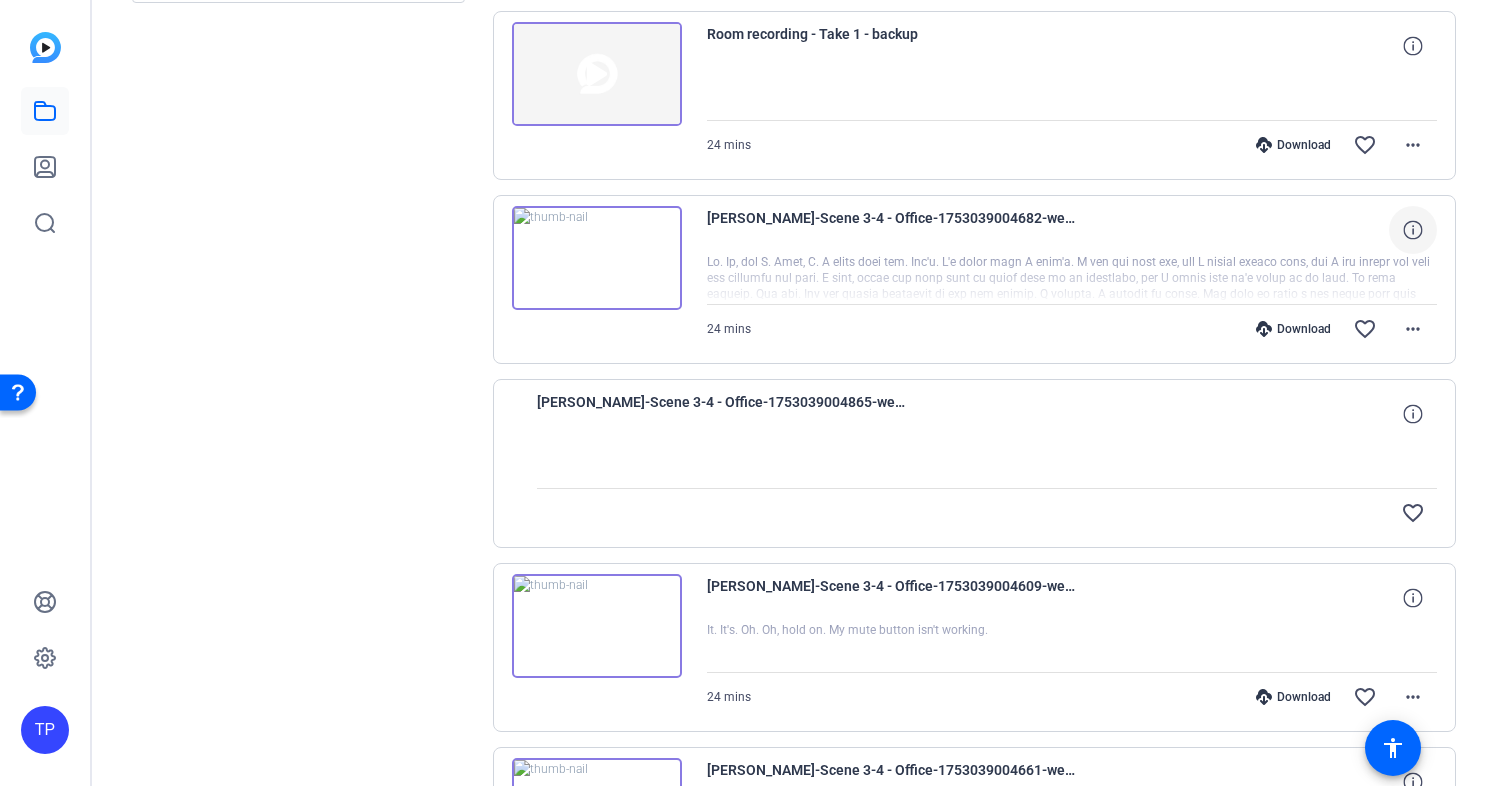 click 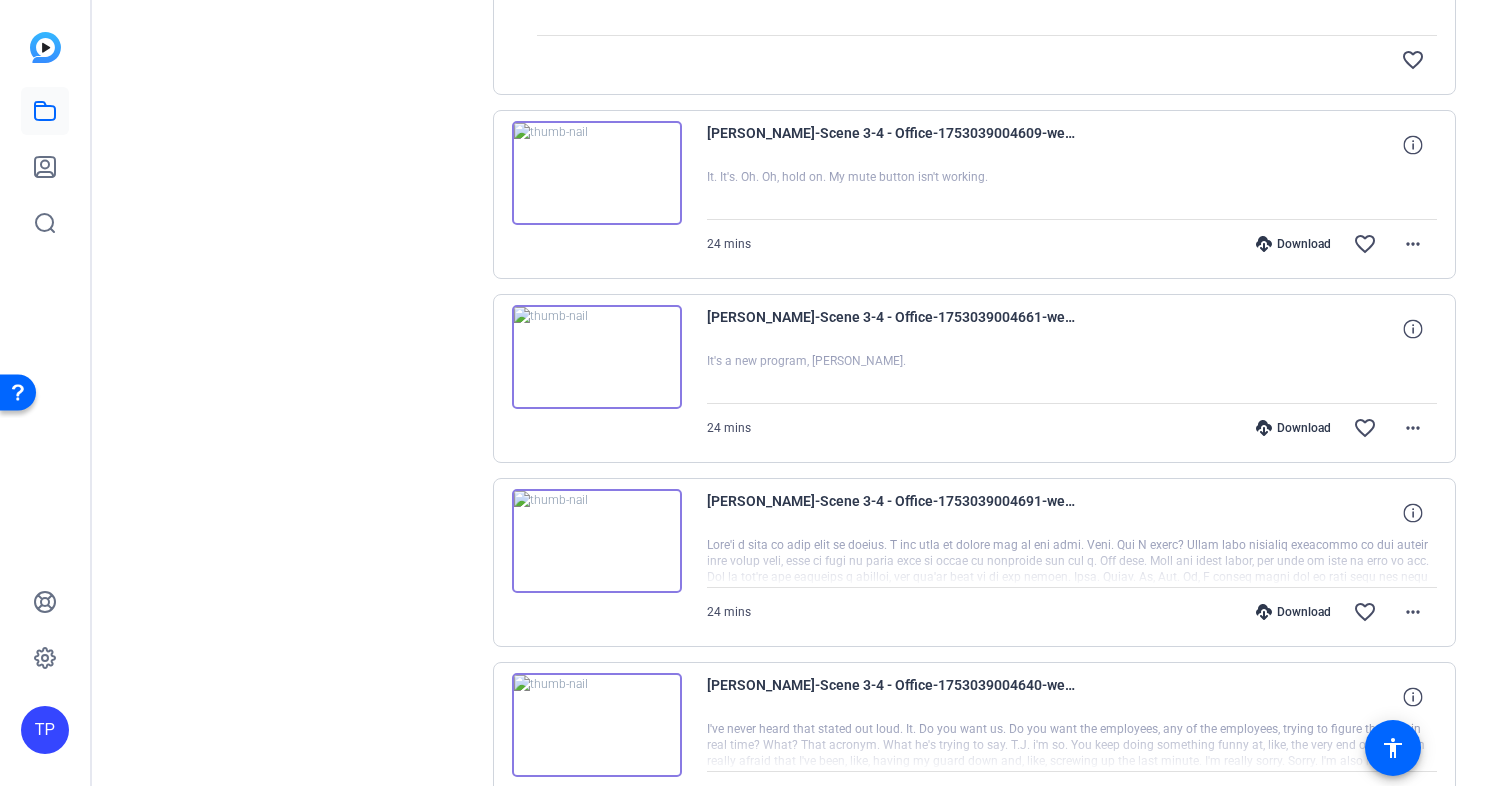 scroll, scrollTop: 906, scrollLeft: 0, axis: vertical 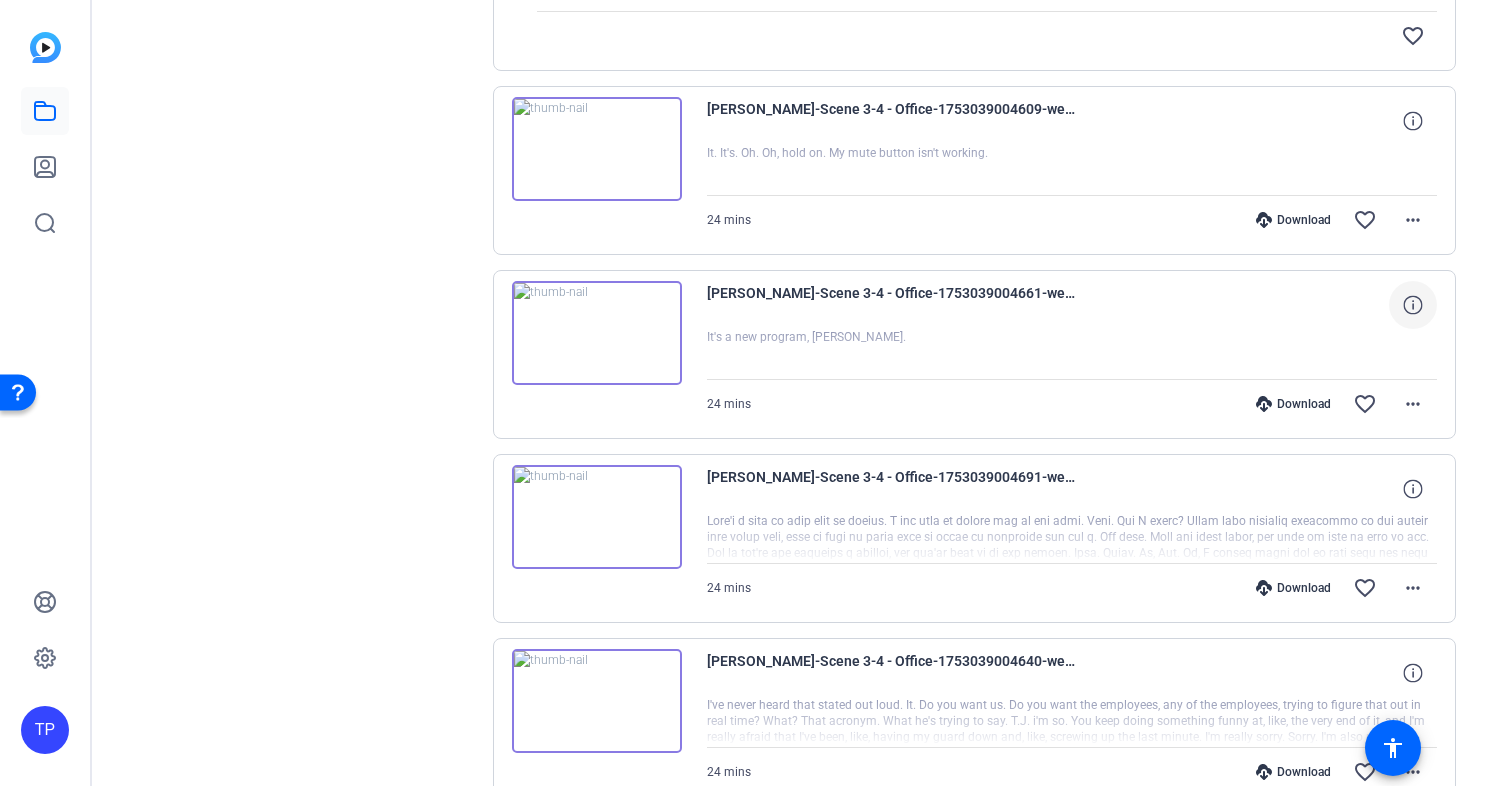 click at bounding box center (1413, 305) 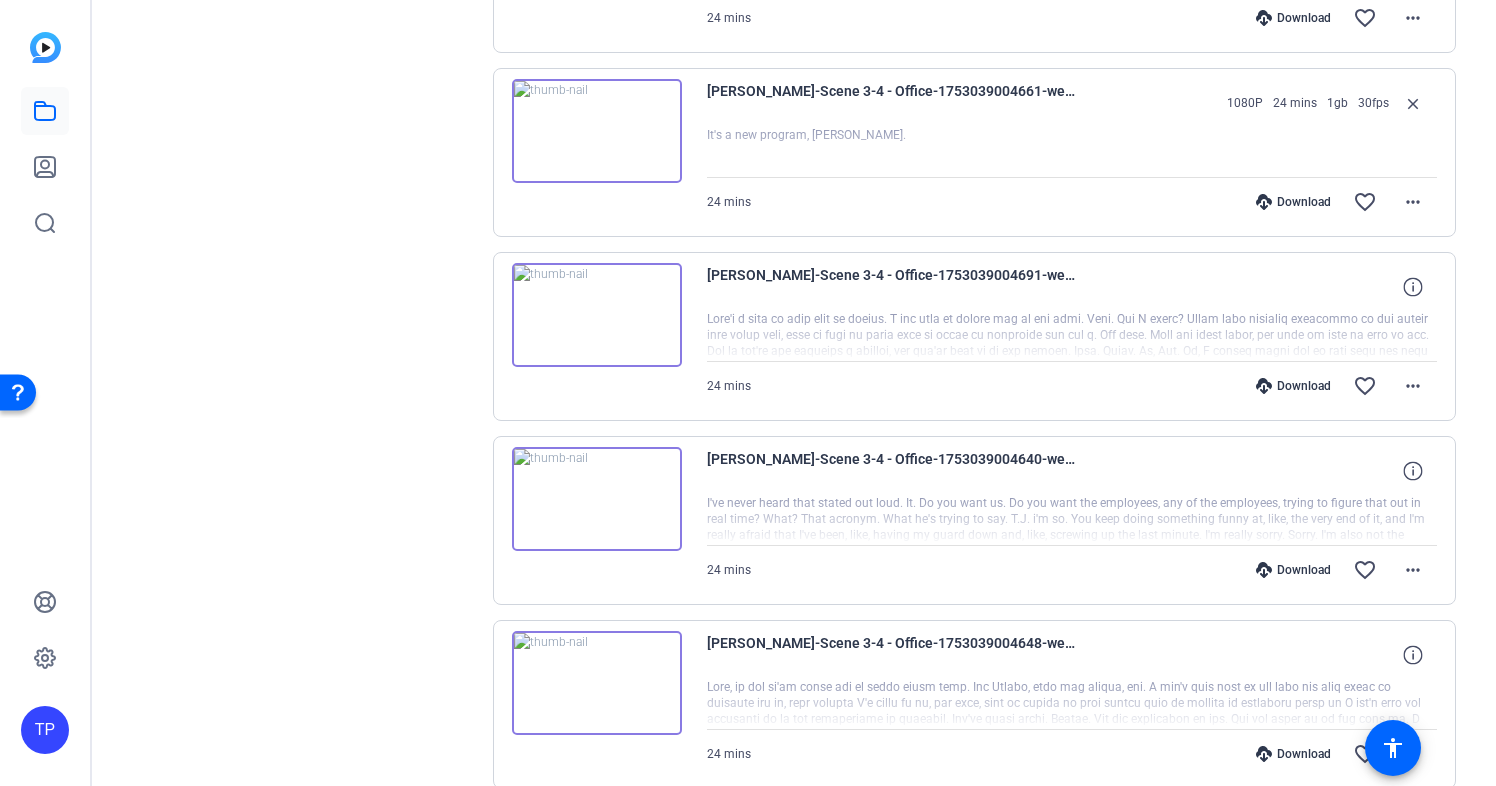 scroll, scrollTop: 1139, scrollLeft: 0, axis: vertical 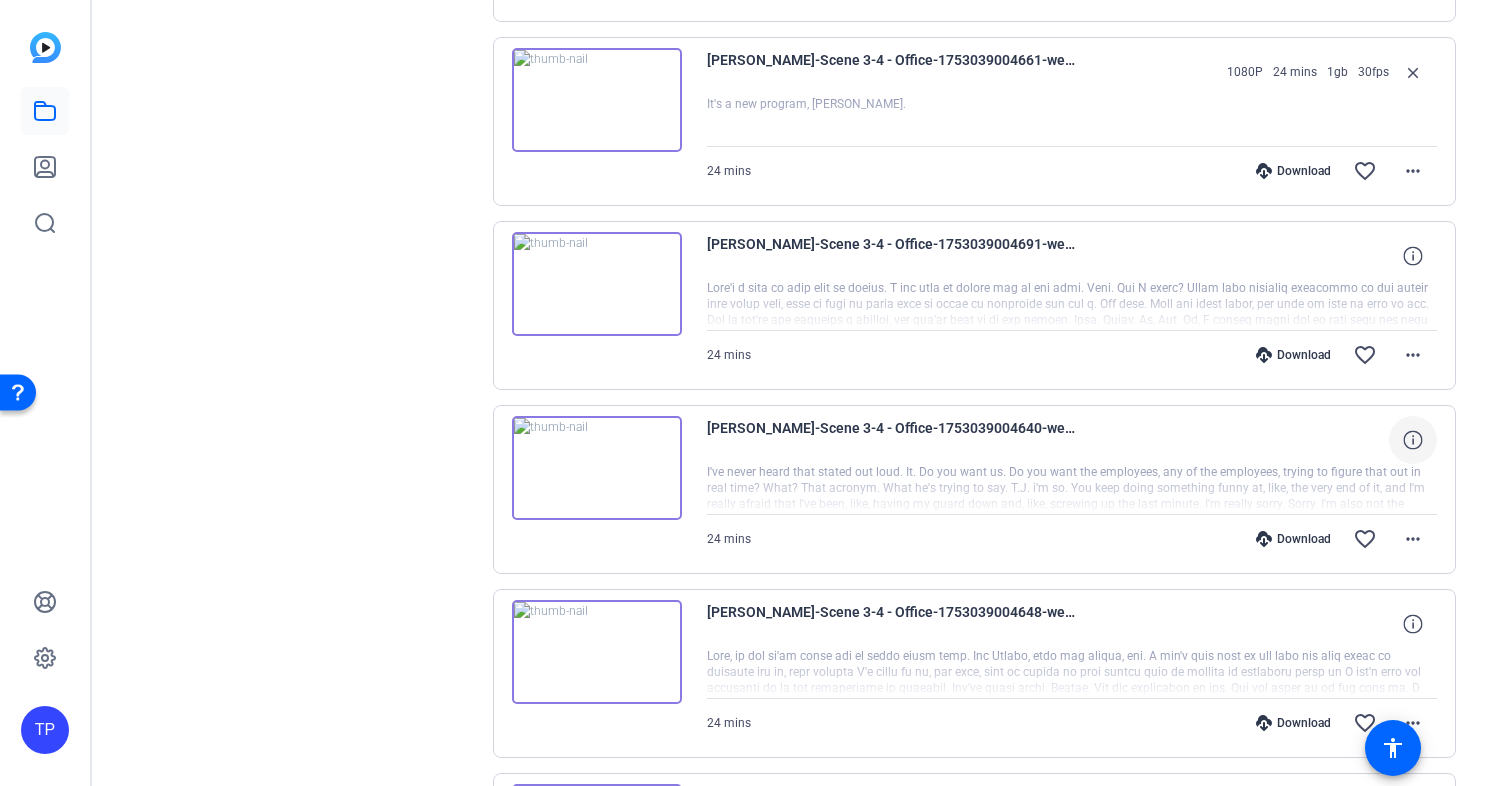 click 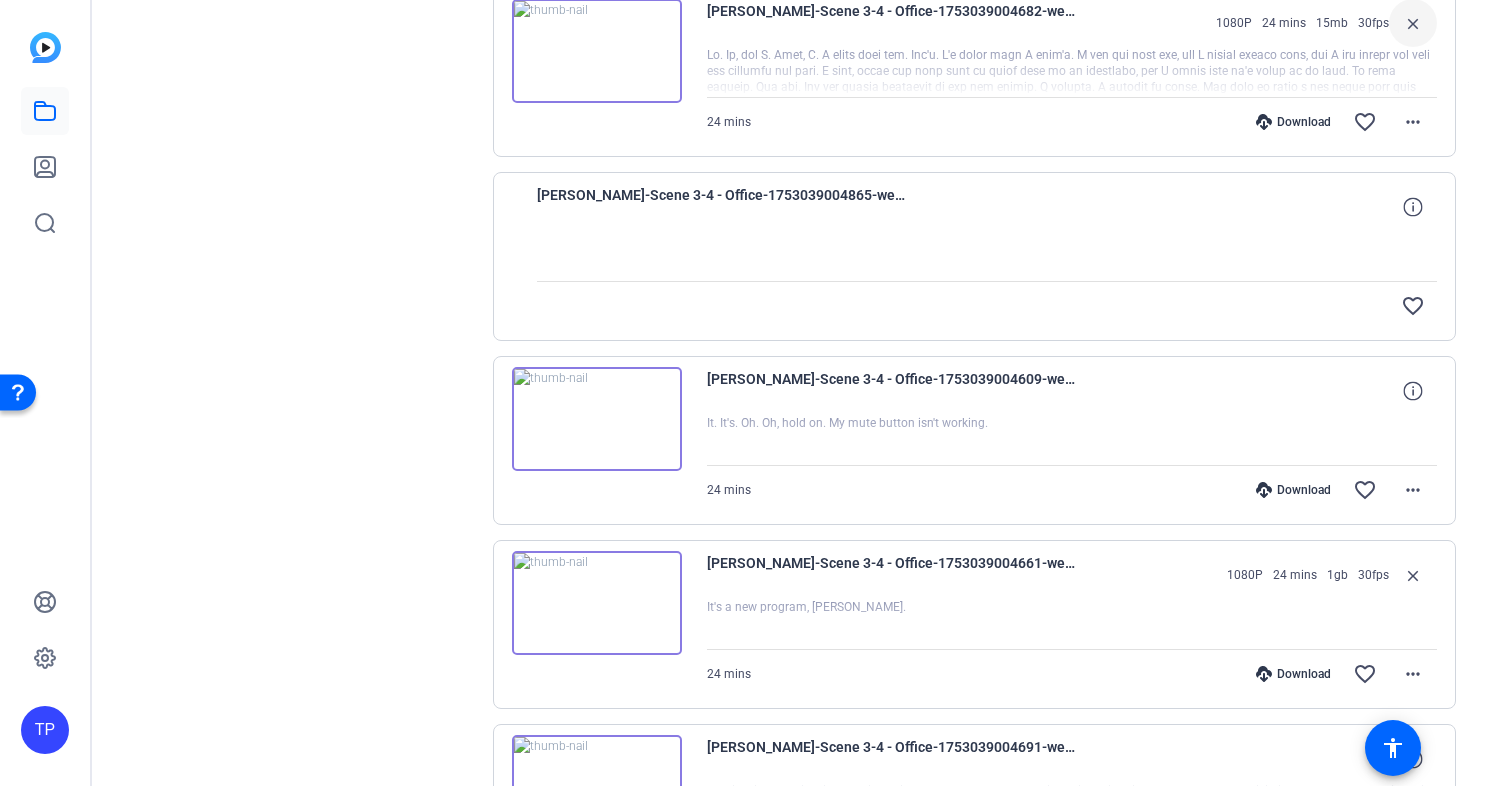 scroll, scrollTop: 533, scrollLeft: 0, axis: vertical 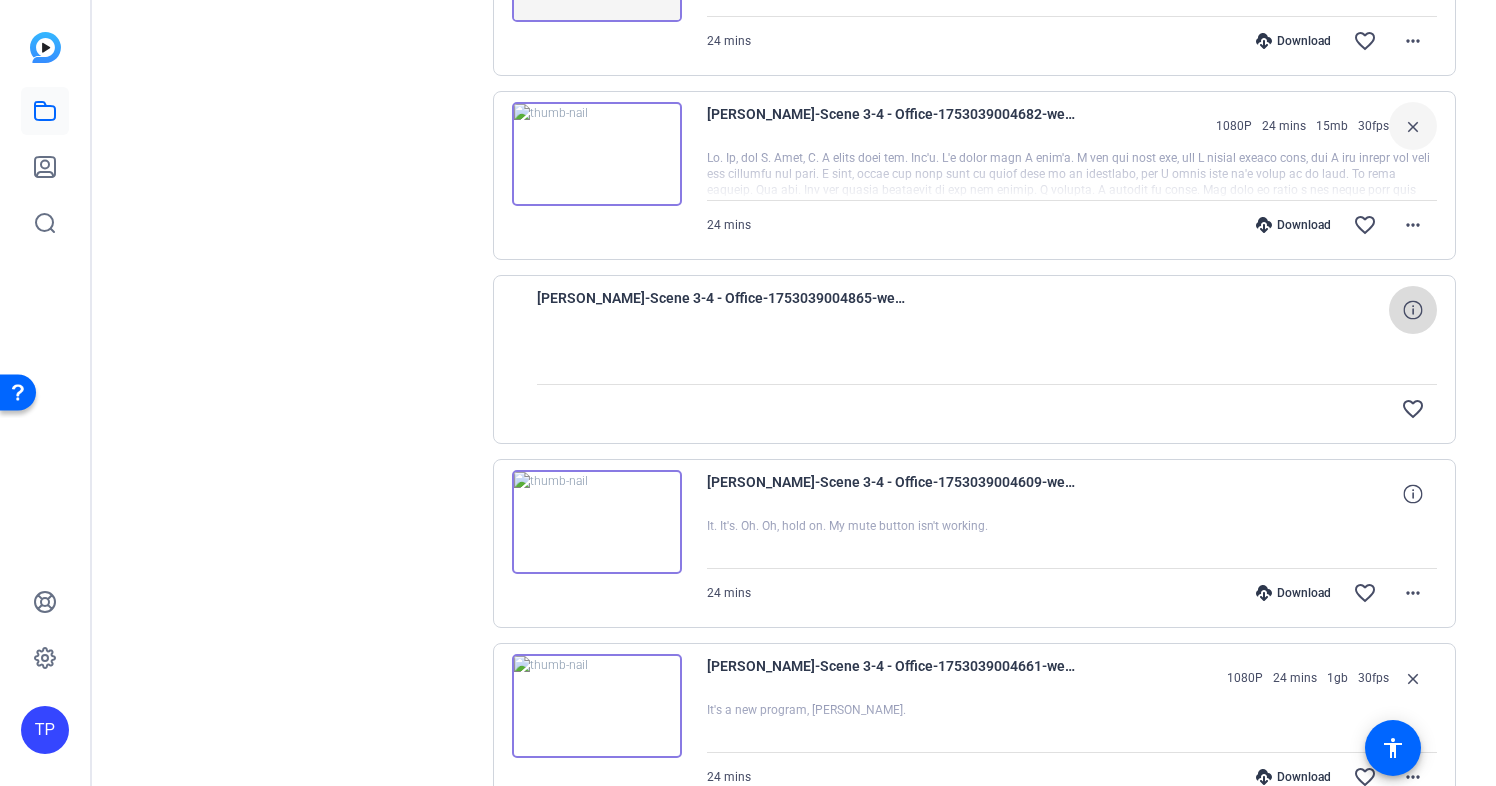 click 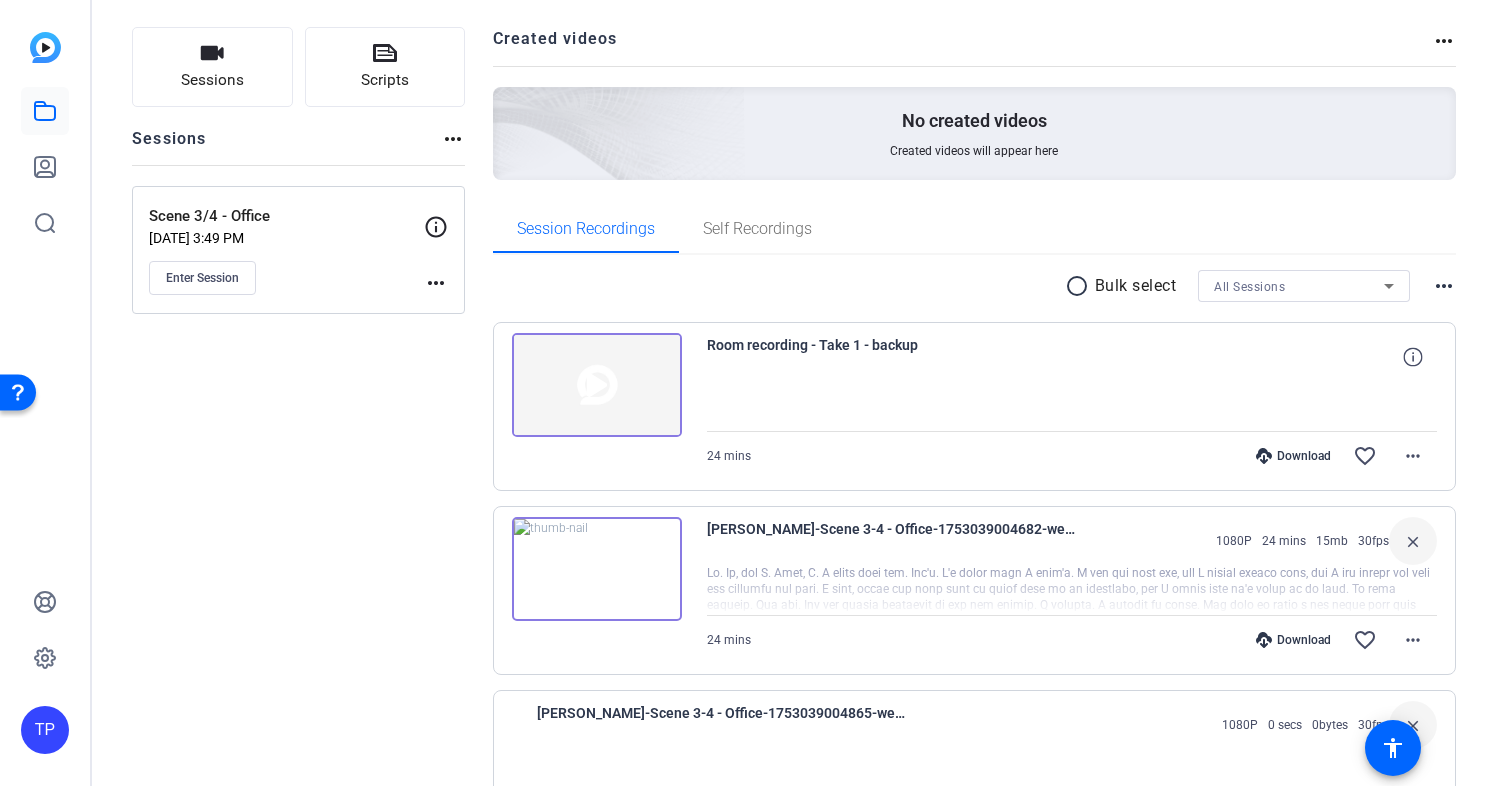 scroll, scrollTop: 0, scrollLeft: 0, axis: both 